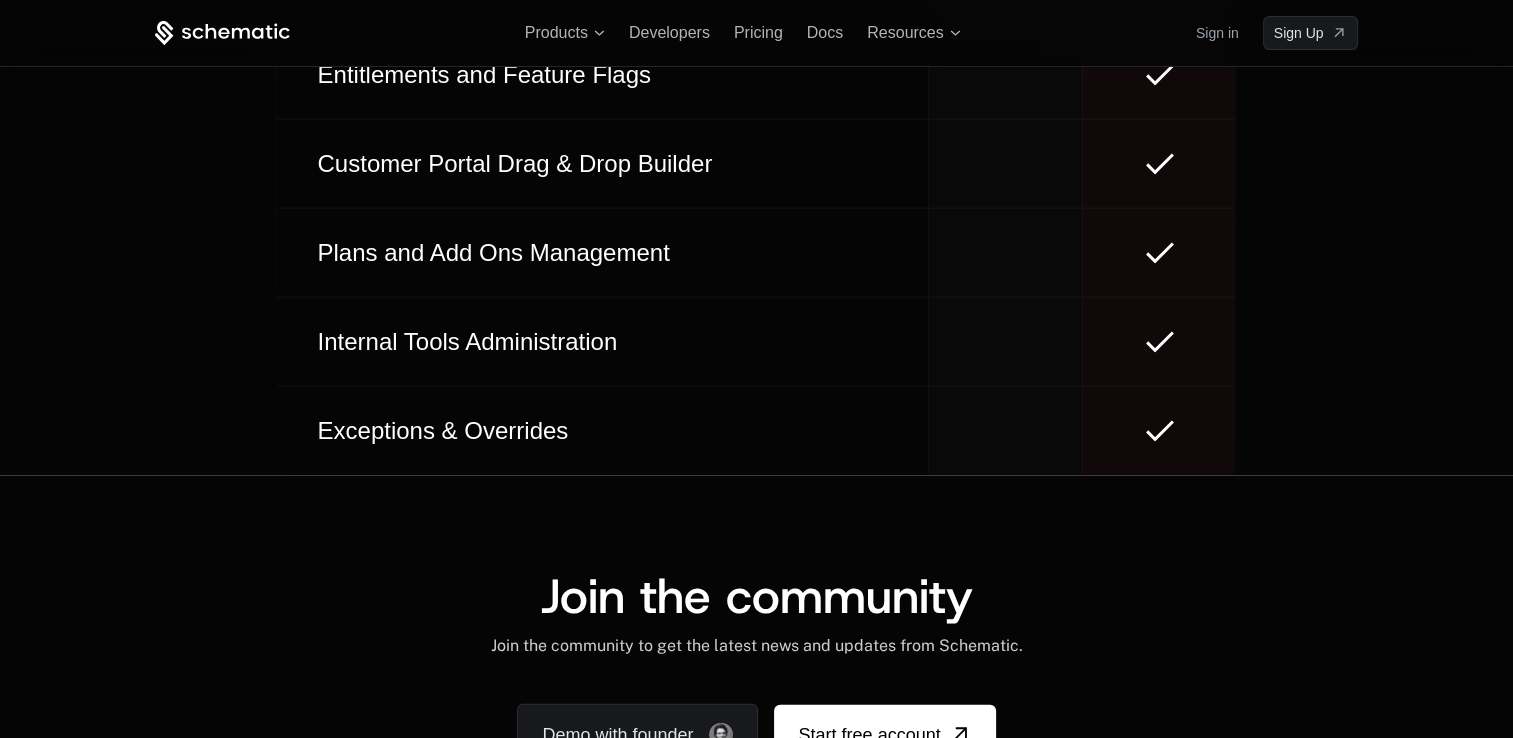 scroll, scrollTop: 11752, scrollLeft: 0, axis: vertical 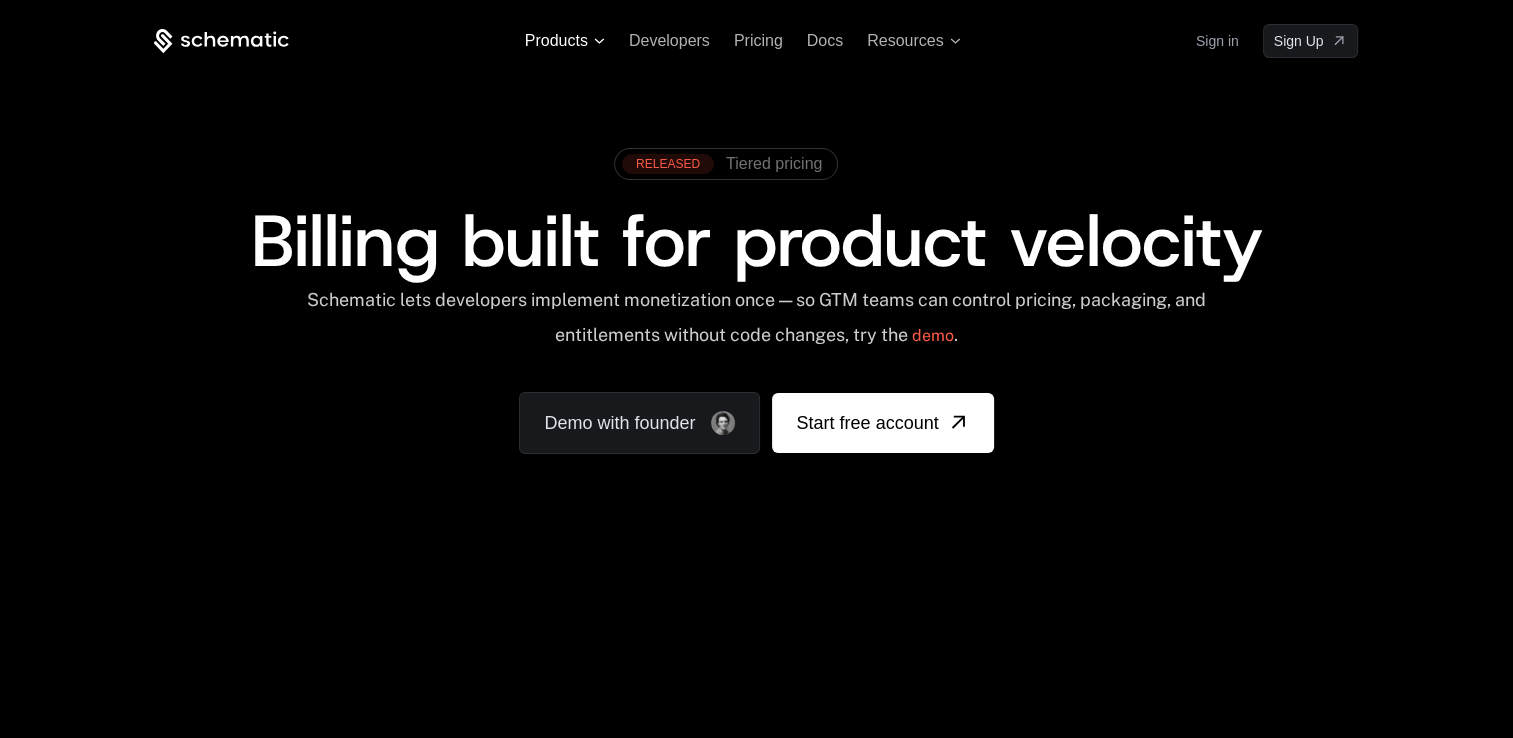 click on "Products" at bounding box center (565, 41) 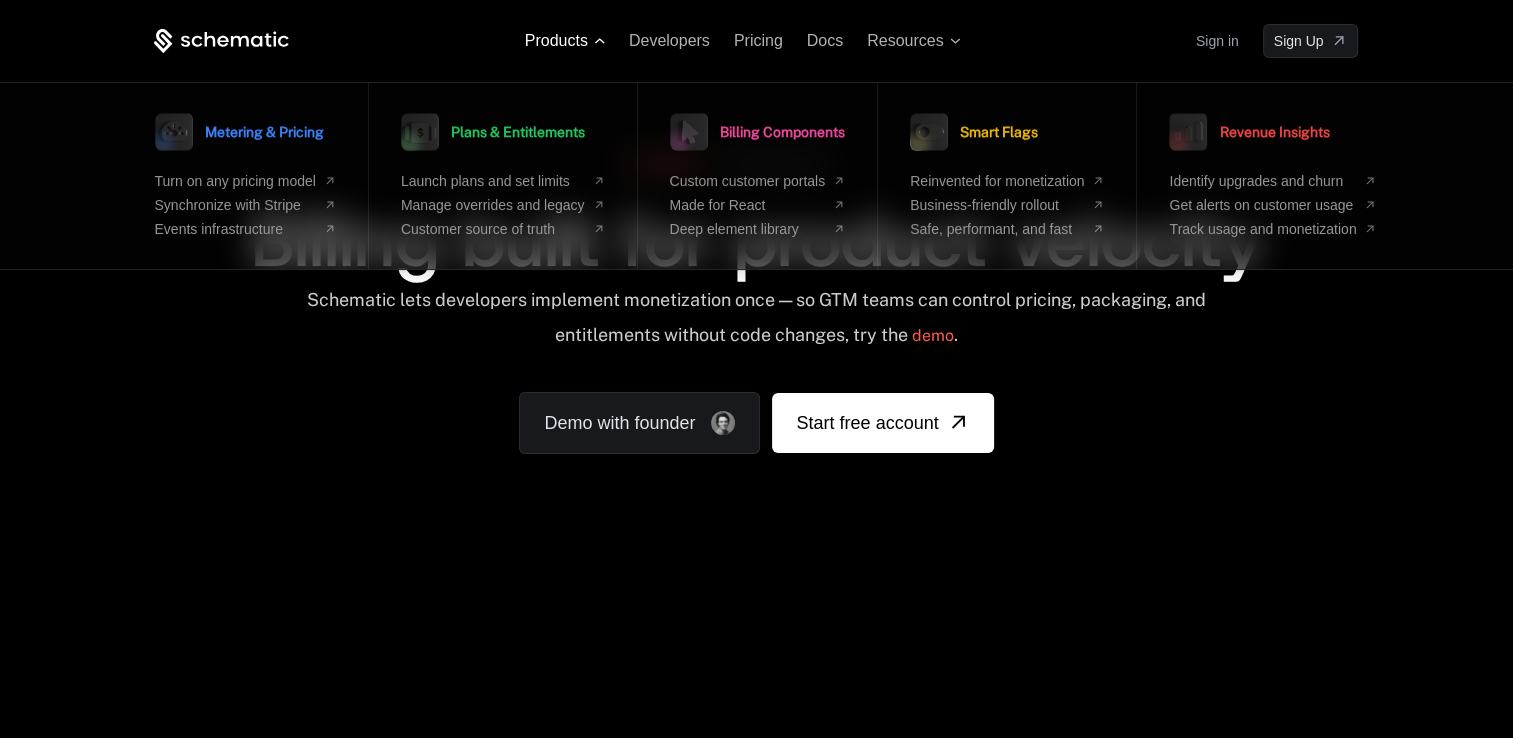 click on "Products" at bounding box center [556, 41] 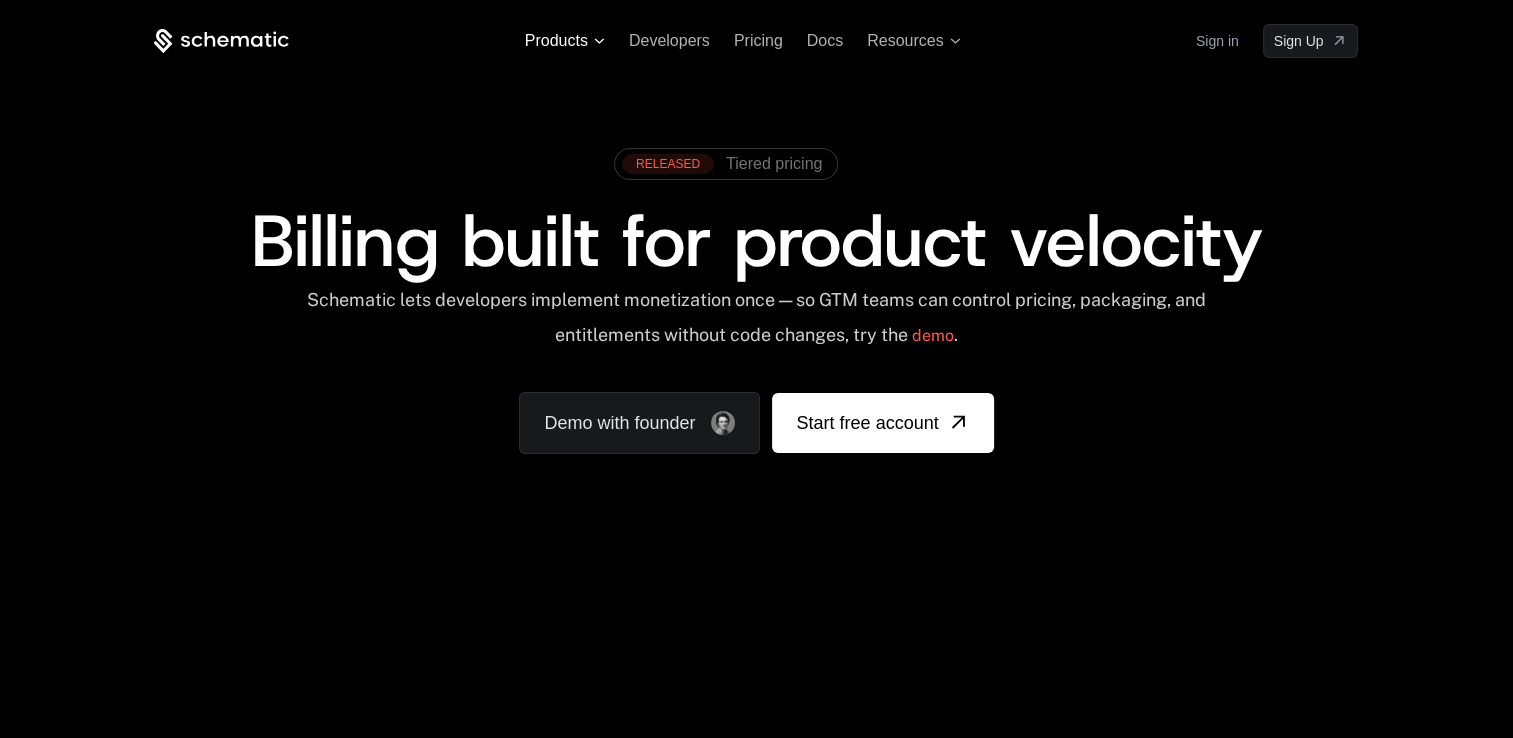 click on "Products" at bounding box center [556, 41] 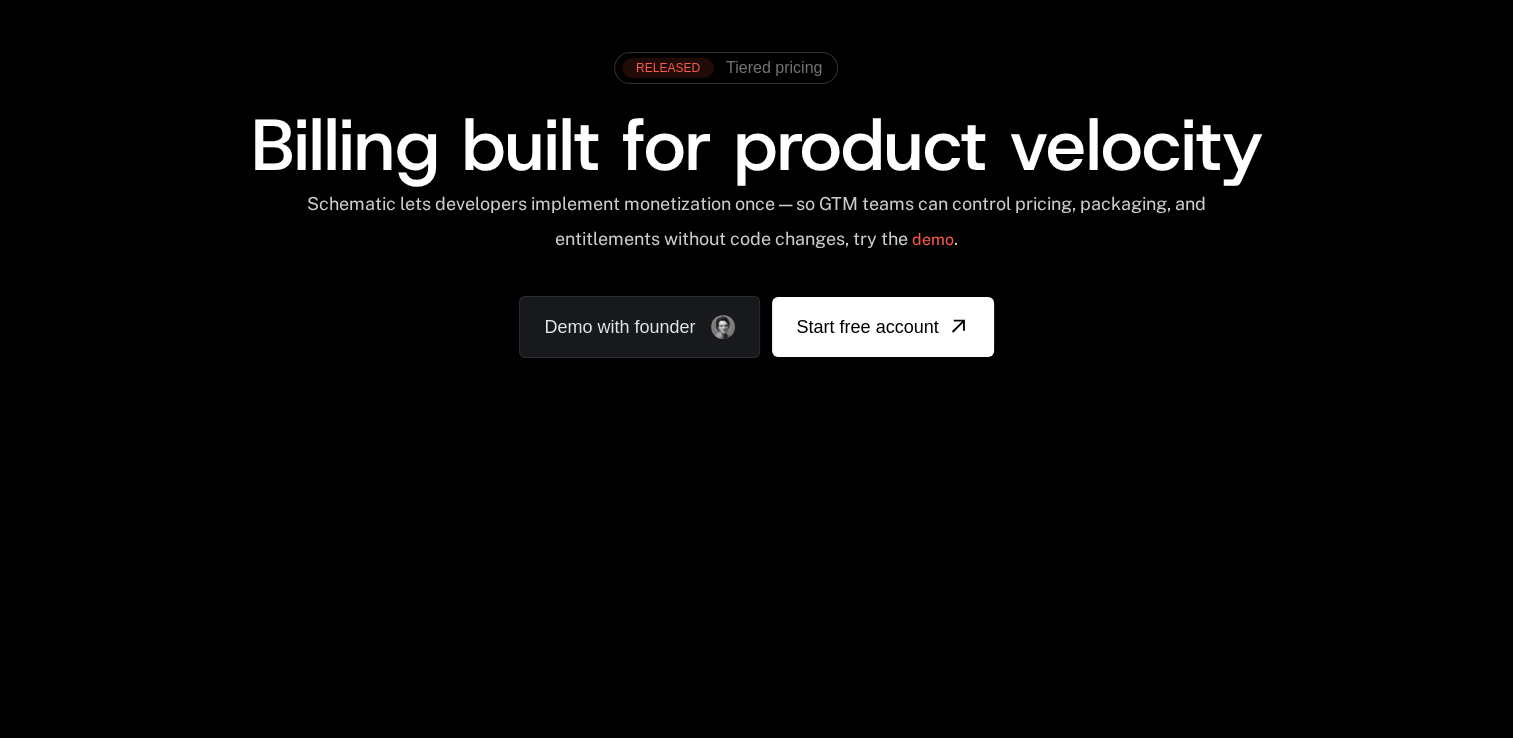 scroll, scrollTop: 0, scrollLeft: 0, axis: both 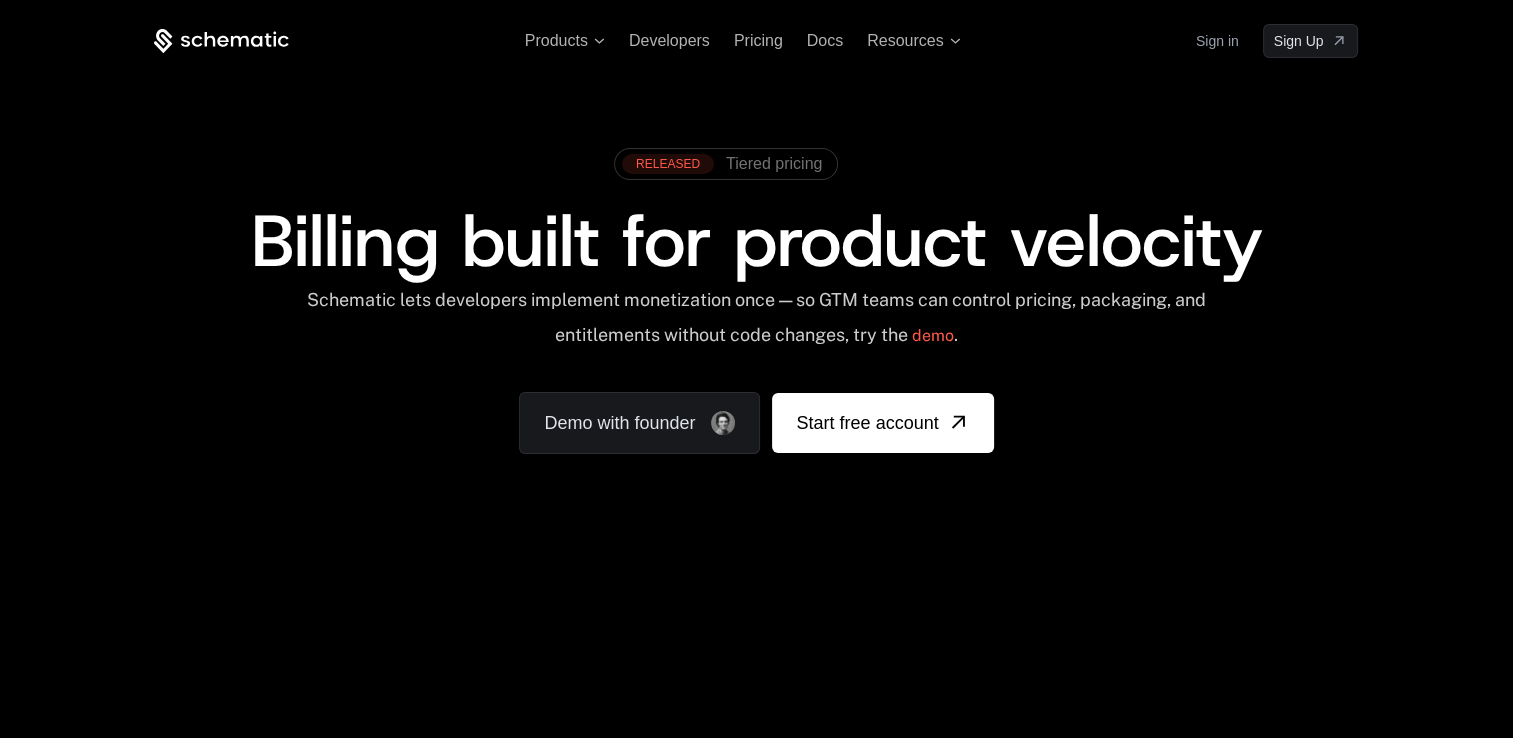 click on "Schematic lets developers implement monetization once — so GTM teams can control pricing, packaging, and entitlements without code changes, try the   demo ." at bounding box center [756, 324] 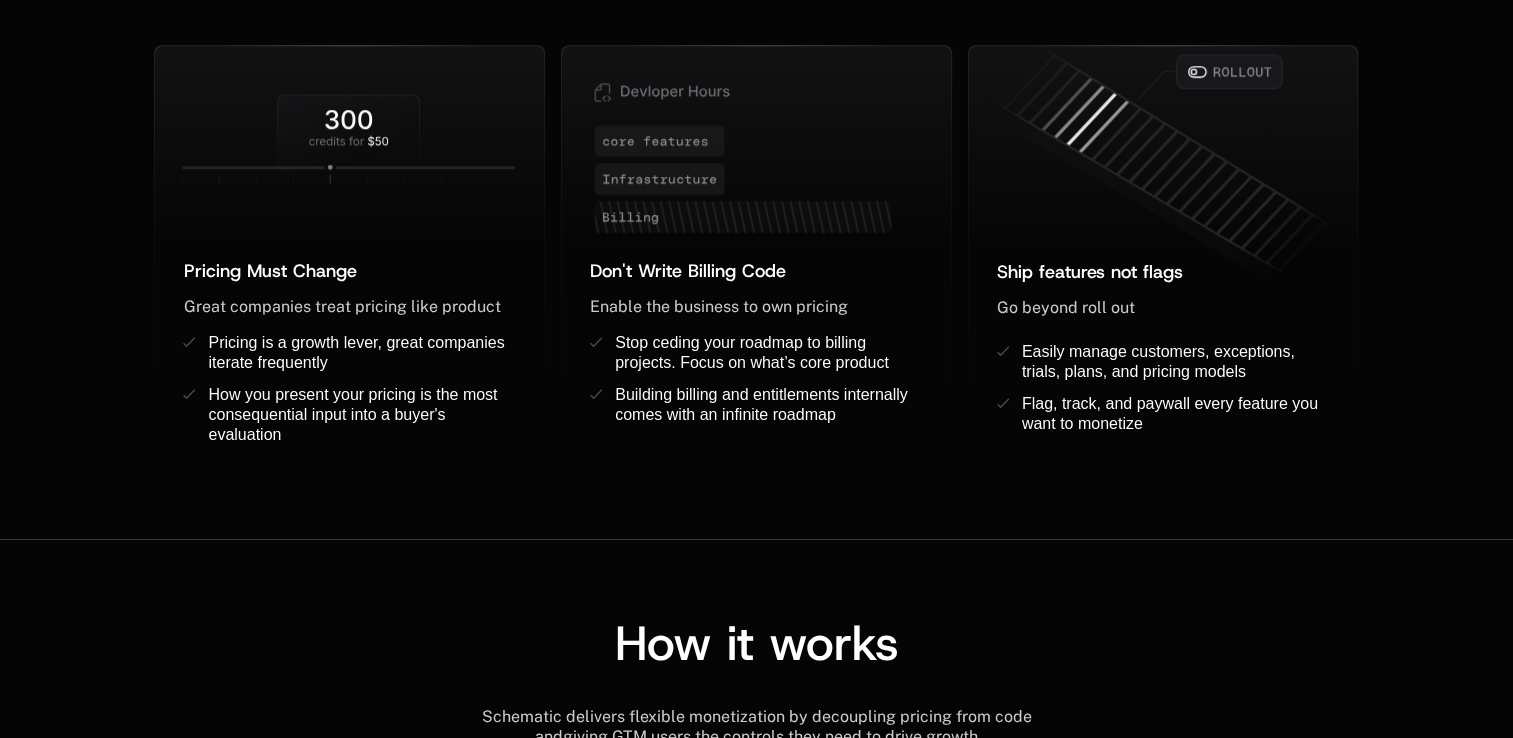 scroll, scrollTop: 1800, scrollLeft: 0, axis: vertical 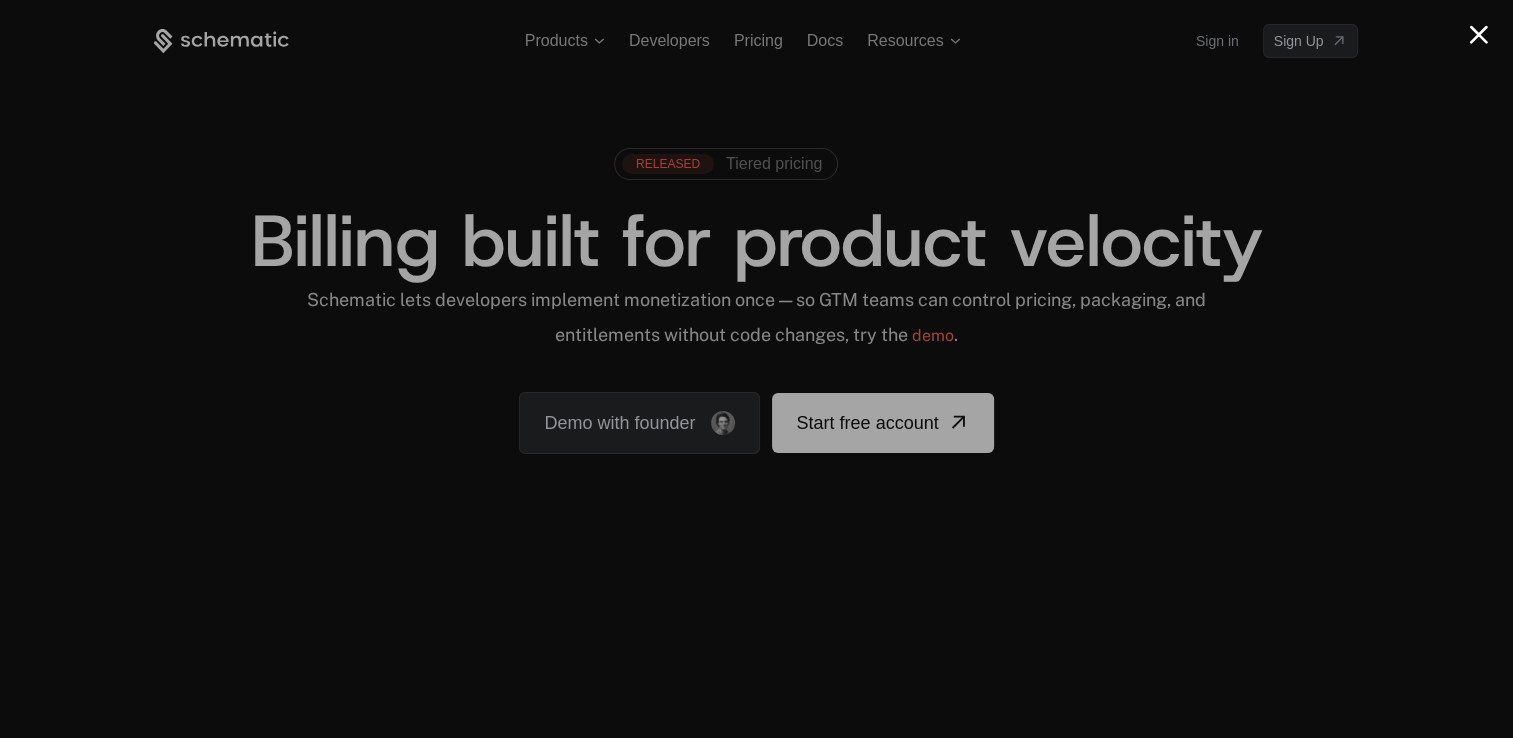 click at bounding box center (1478, 34) 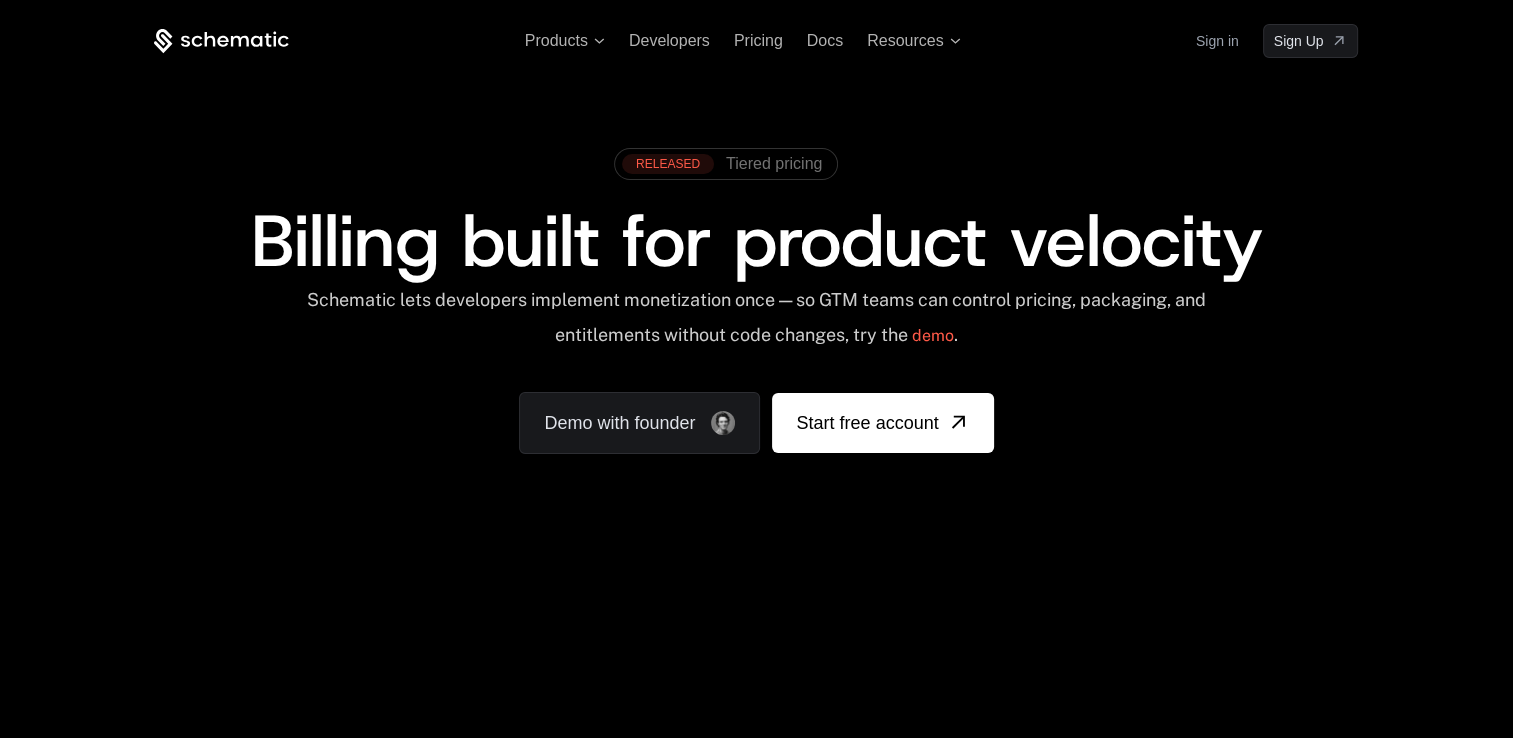click on "Products Developers Pricing Docs Resources Sign in Sign Up RELEASED Tiered pricing Billing built for product velocity Schematic lets developers implement monetization once — so GTM teams can control pricing, packaging, and entitlements without code changes, try the   demo . Demo with founder   Start free account" at bounding box center [756, 299] 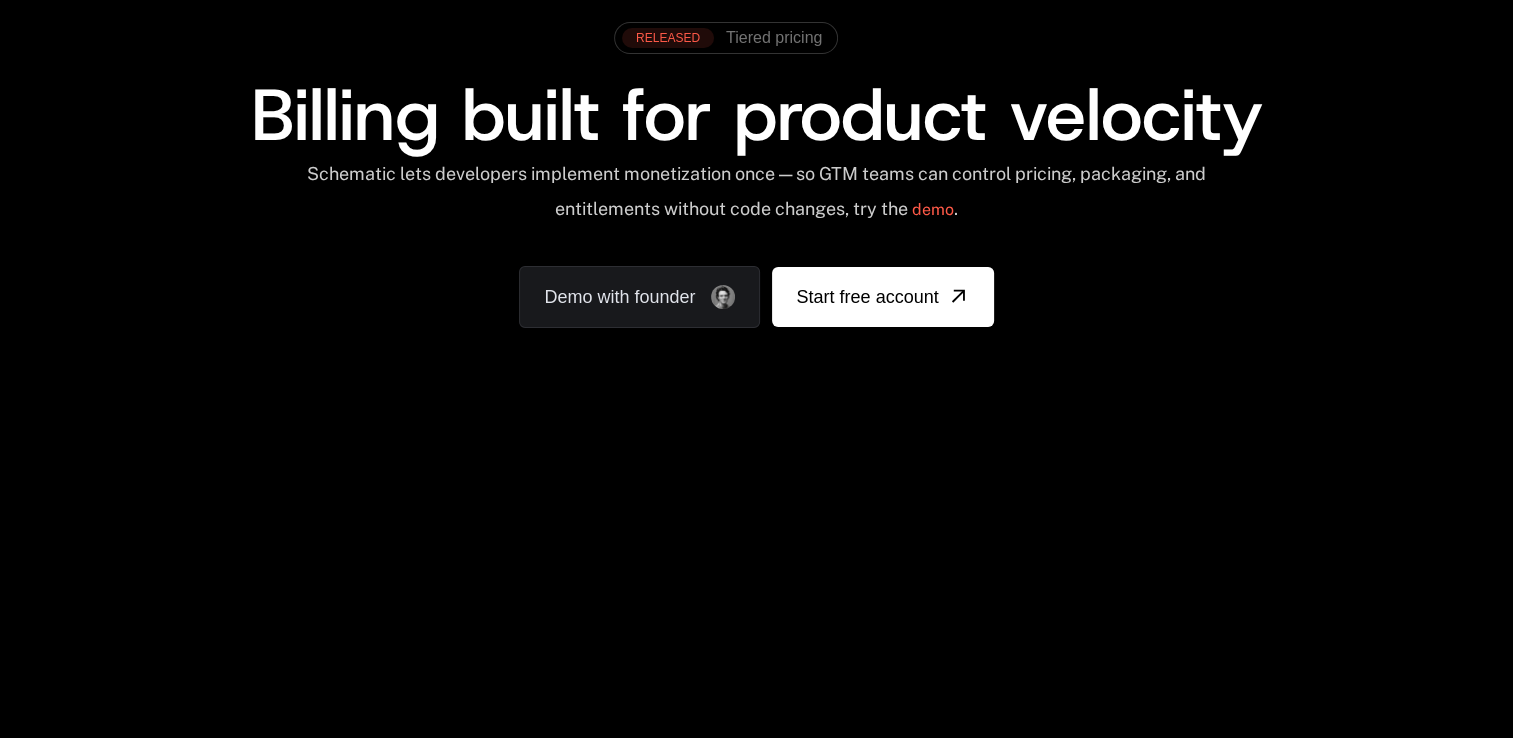 scroll, scrollTop: 0, scrollLeft: 0, axis: both 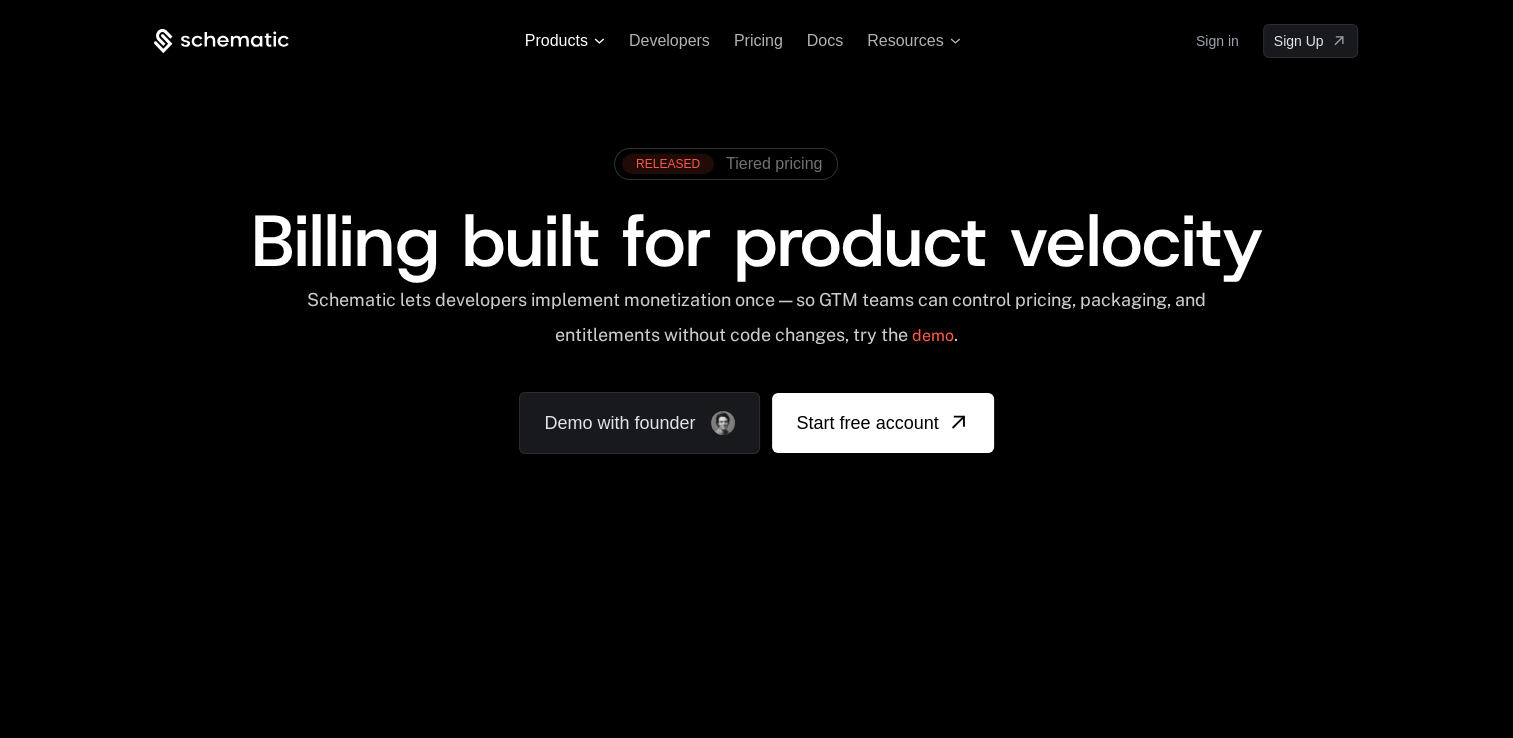 click 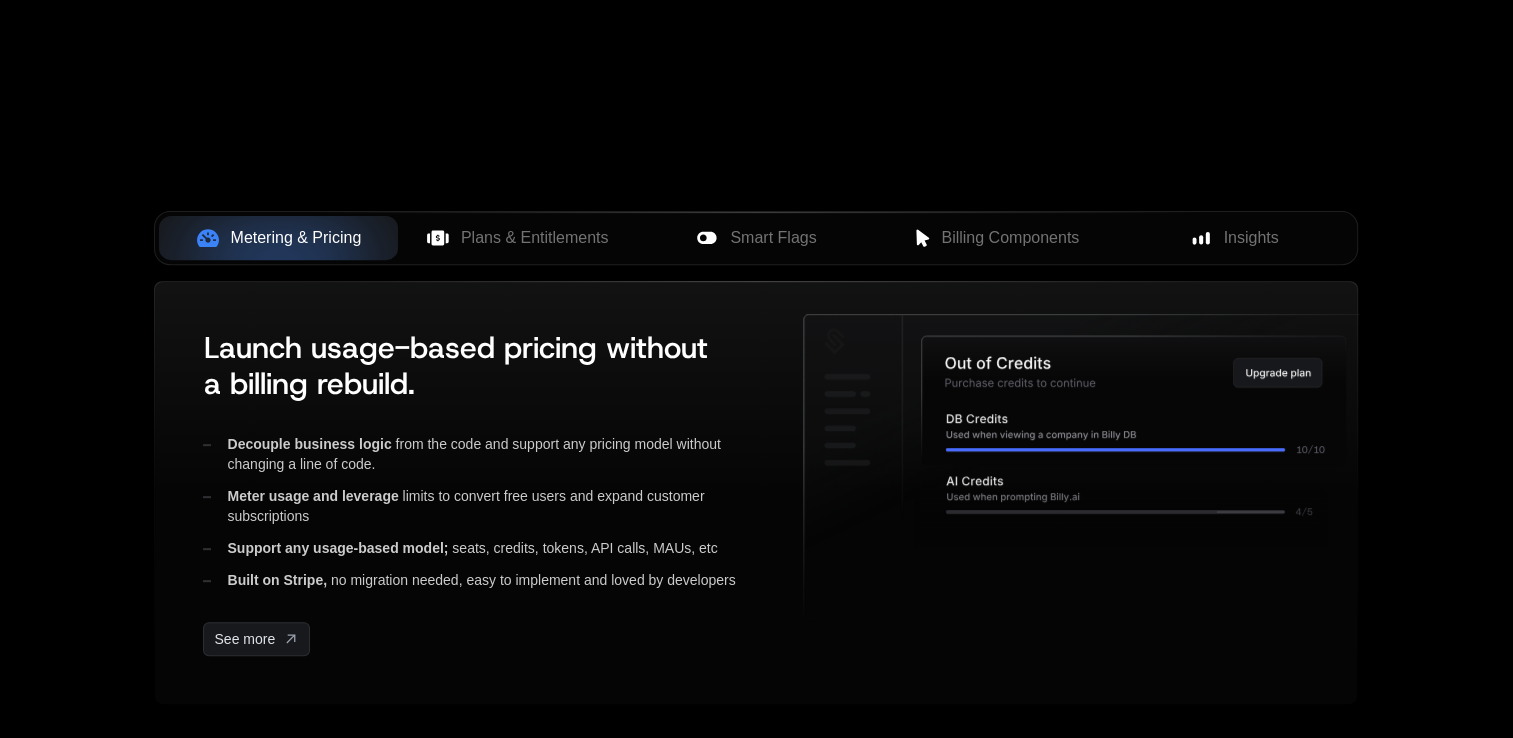 scroll, scrollTop: 700, scrollLeft: 0, axis: vertical 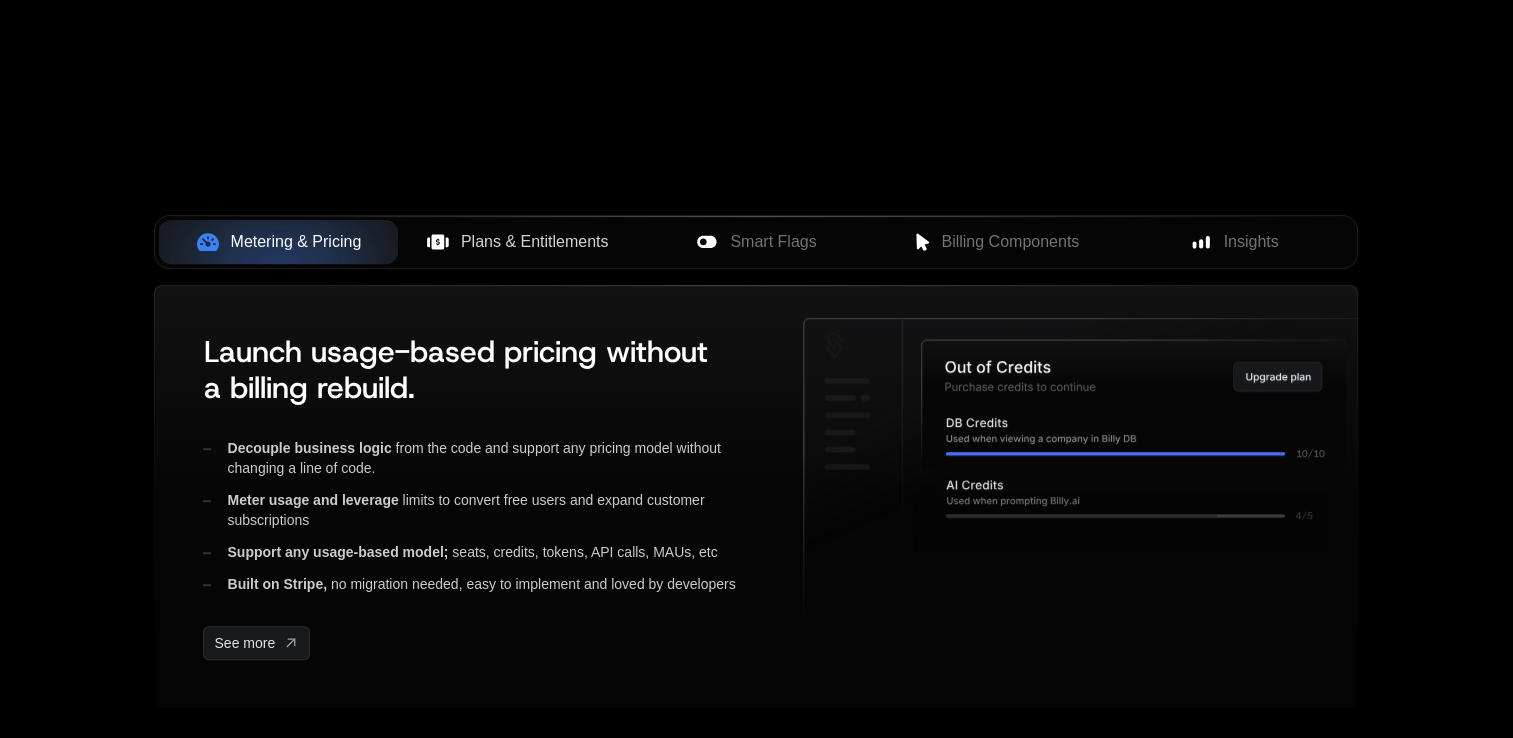 click on "Plans & Entitlements" at bounding box center (535, 242) 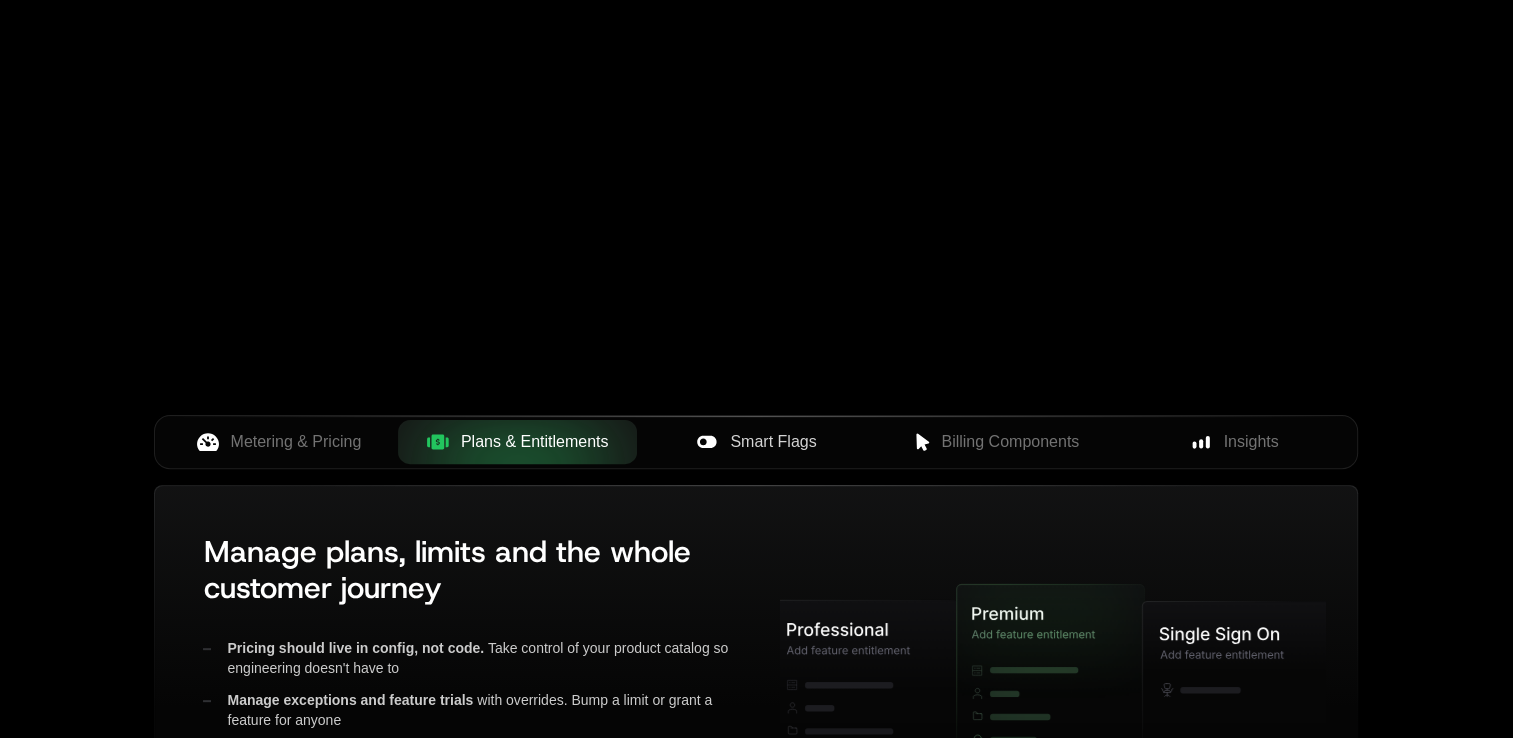 scroll, scrollTop: 600, scrollLeft: 0, axis: vertical 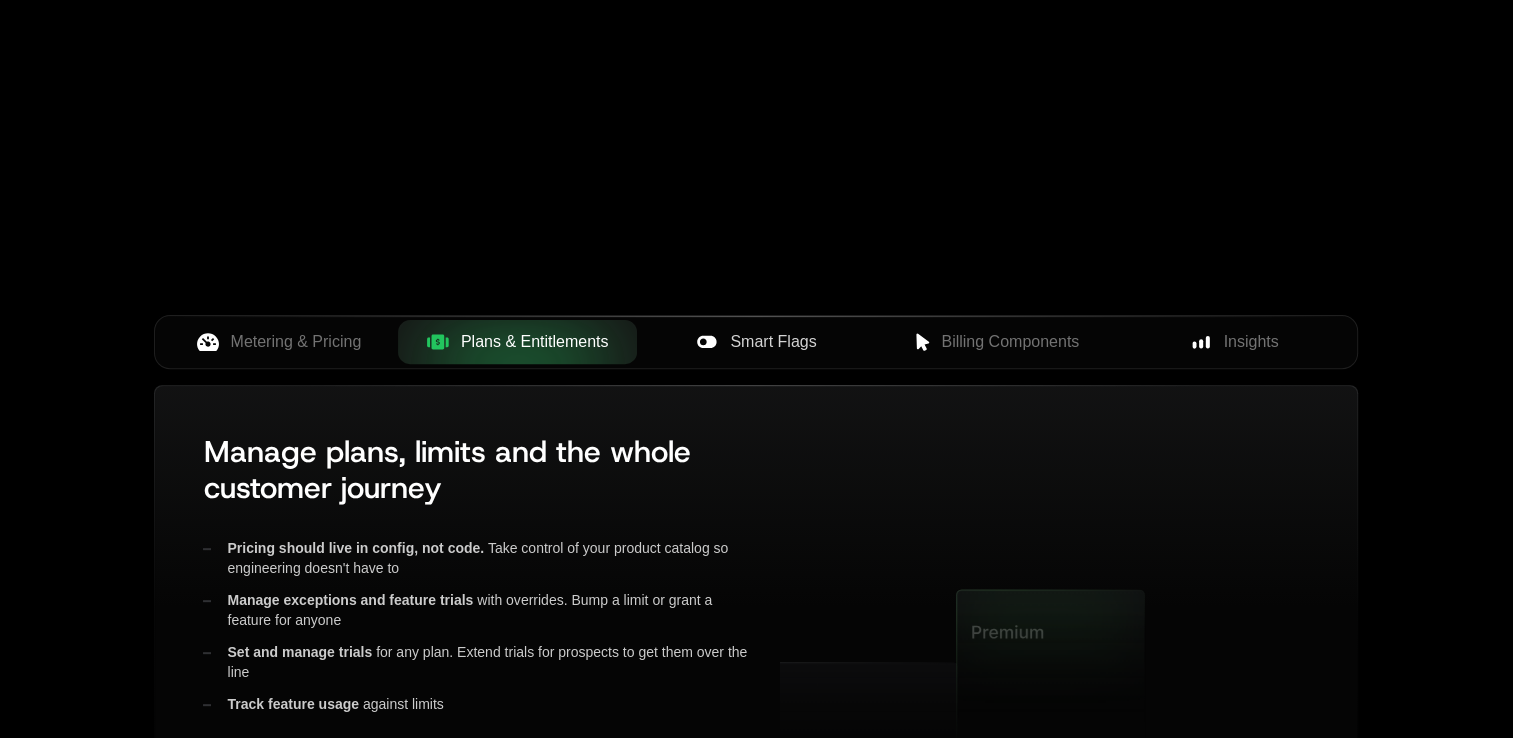 click on "Smart Flags" at bounding box center [773, 342] 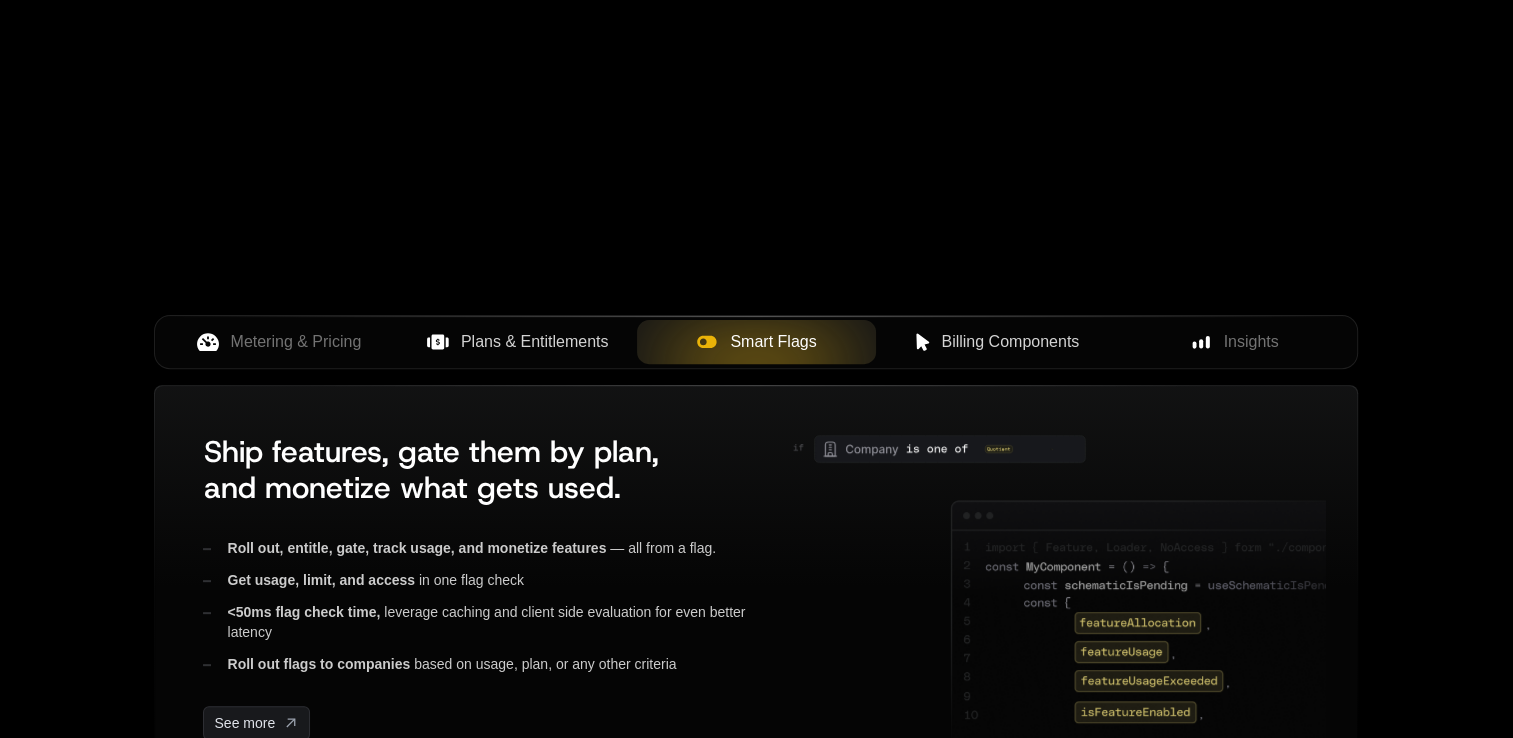click on "Billing Components" at bounding box center [1010, 342] 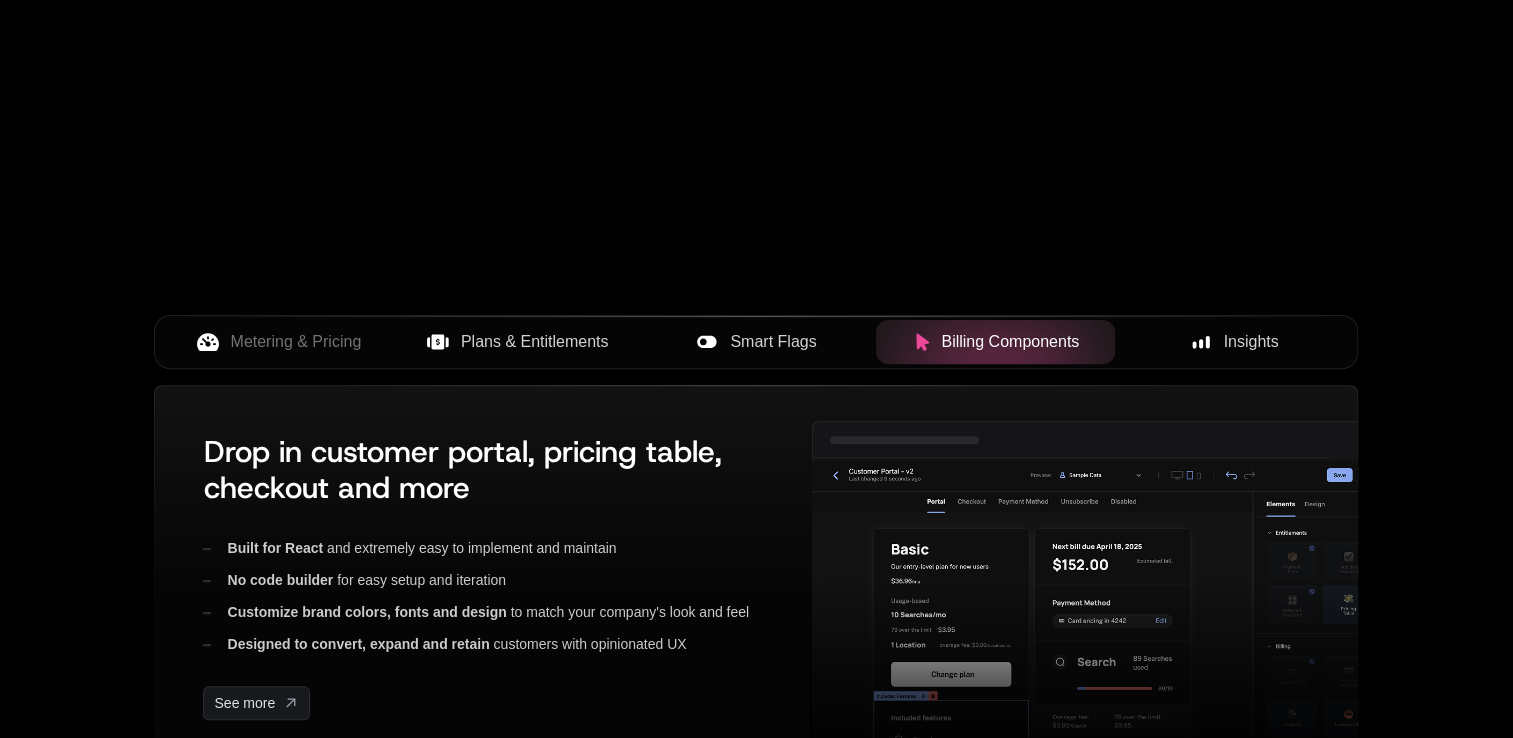 click on "Insights" at bounding box center [1234, 342] 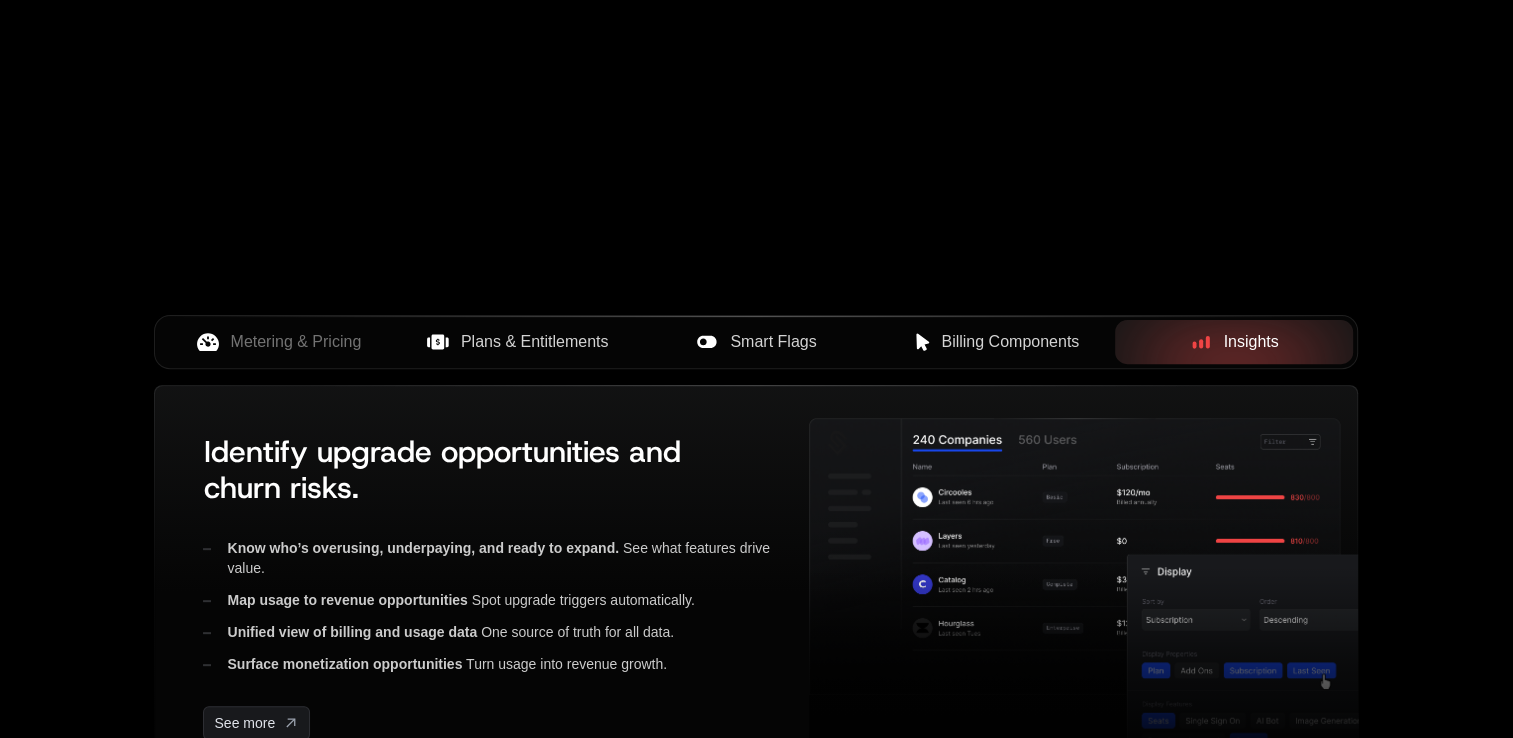 click on "Billing Components" at bounding box center (995, 342) 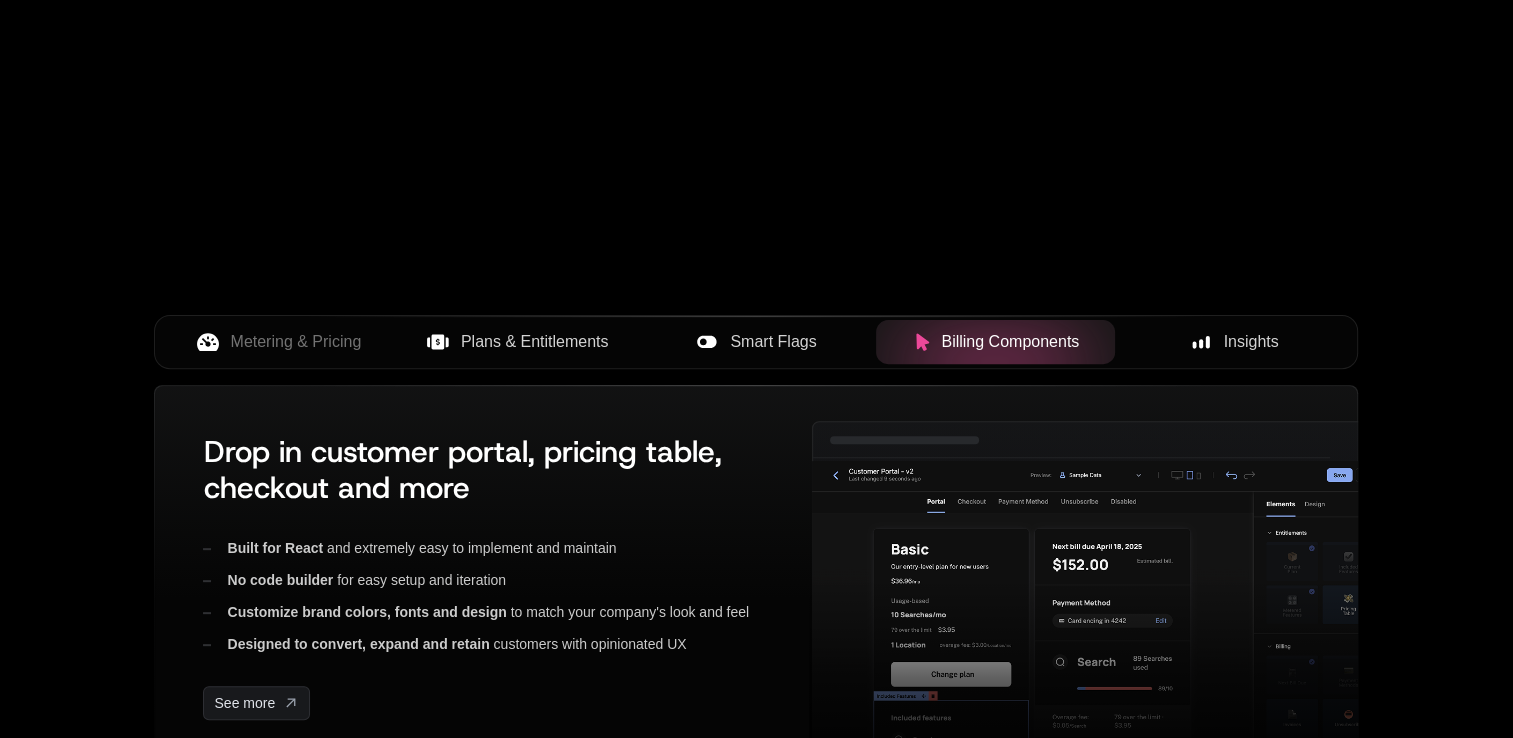 click on "Smart Flags" at bounding box center [756, 342] 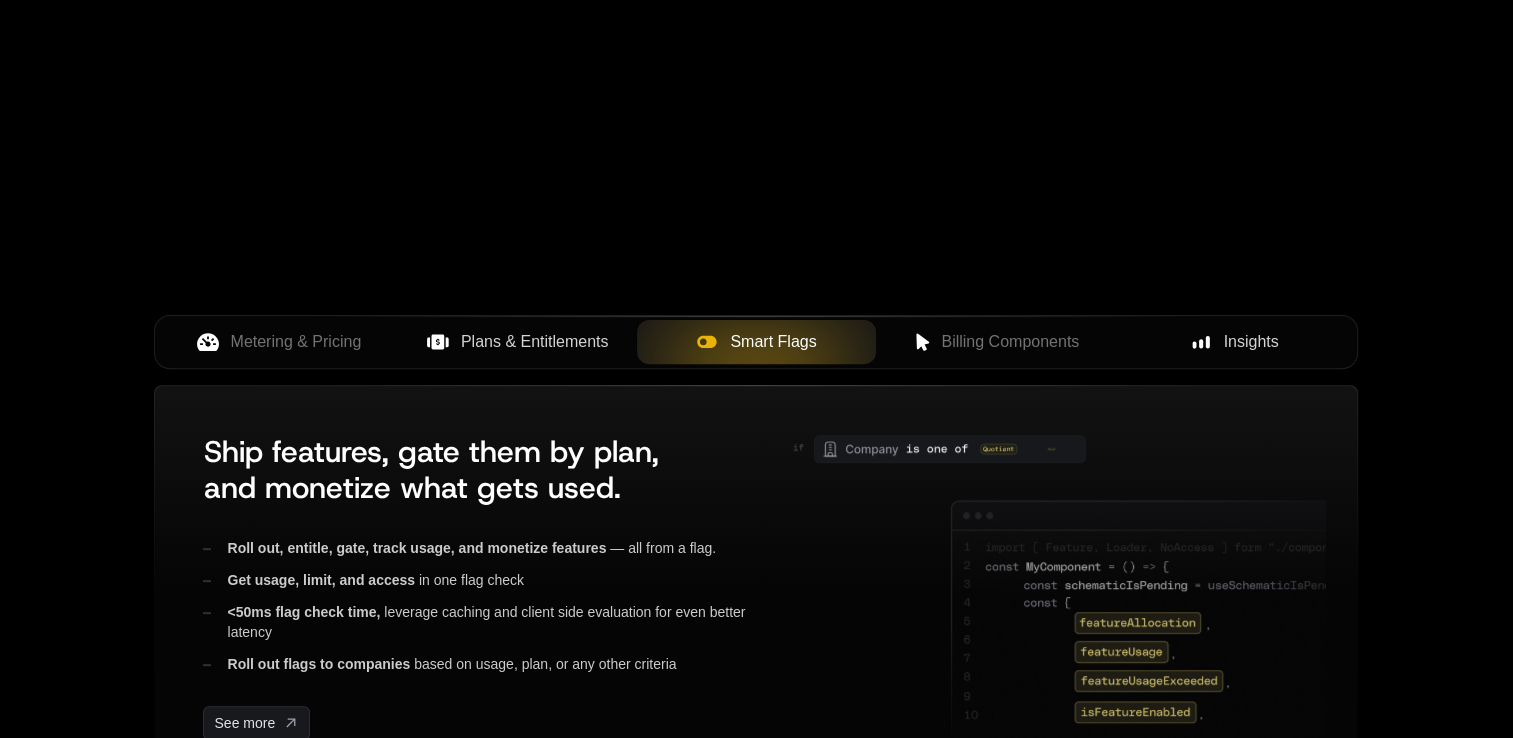 click on "Plans & Entitlements" at bounding box center [535, 342] 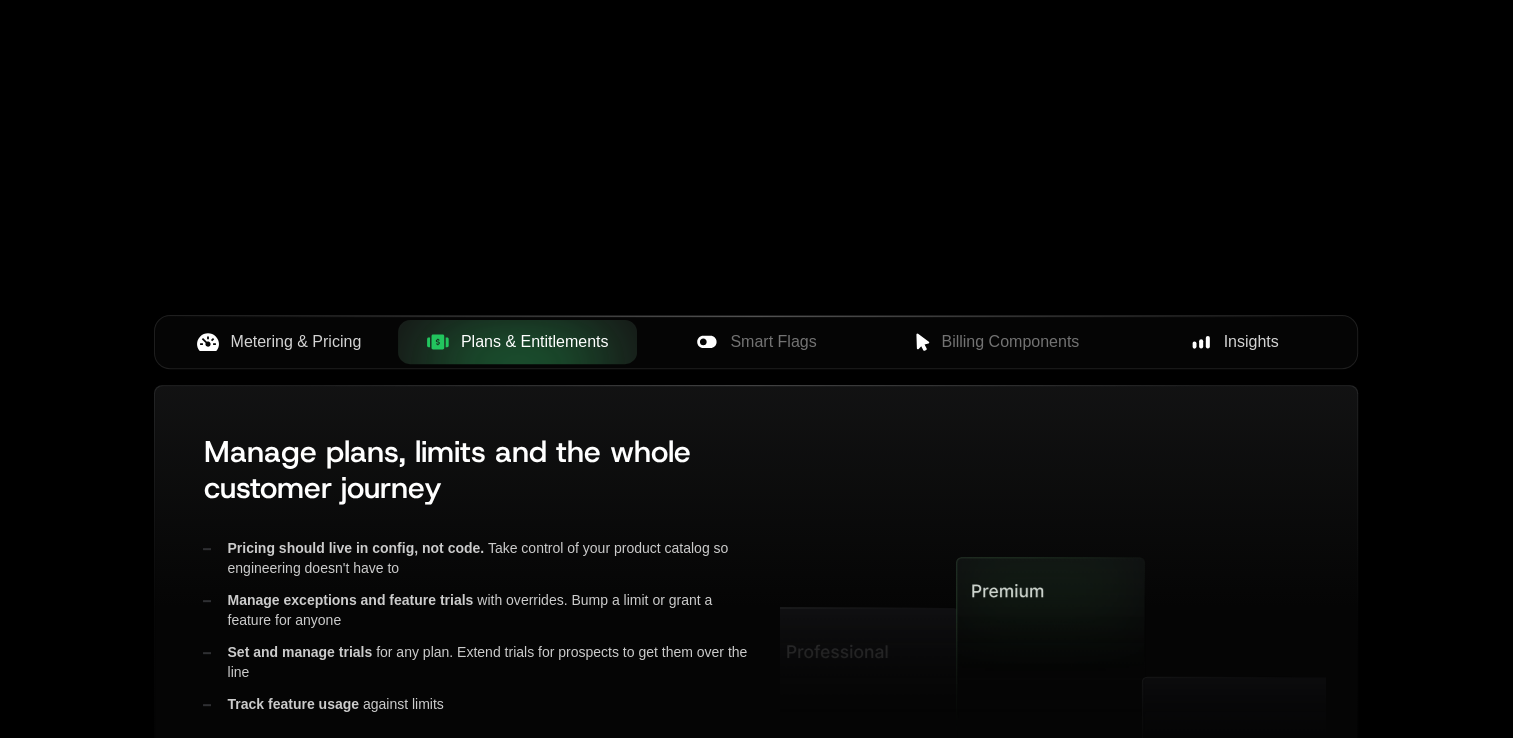 click on "Metering & Pricing" at bounding box center (296, 342) 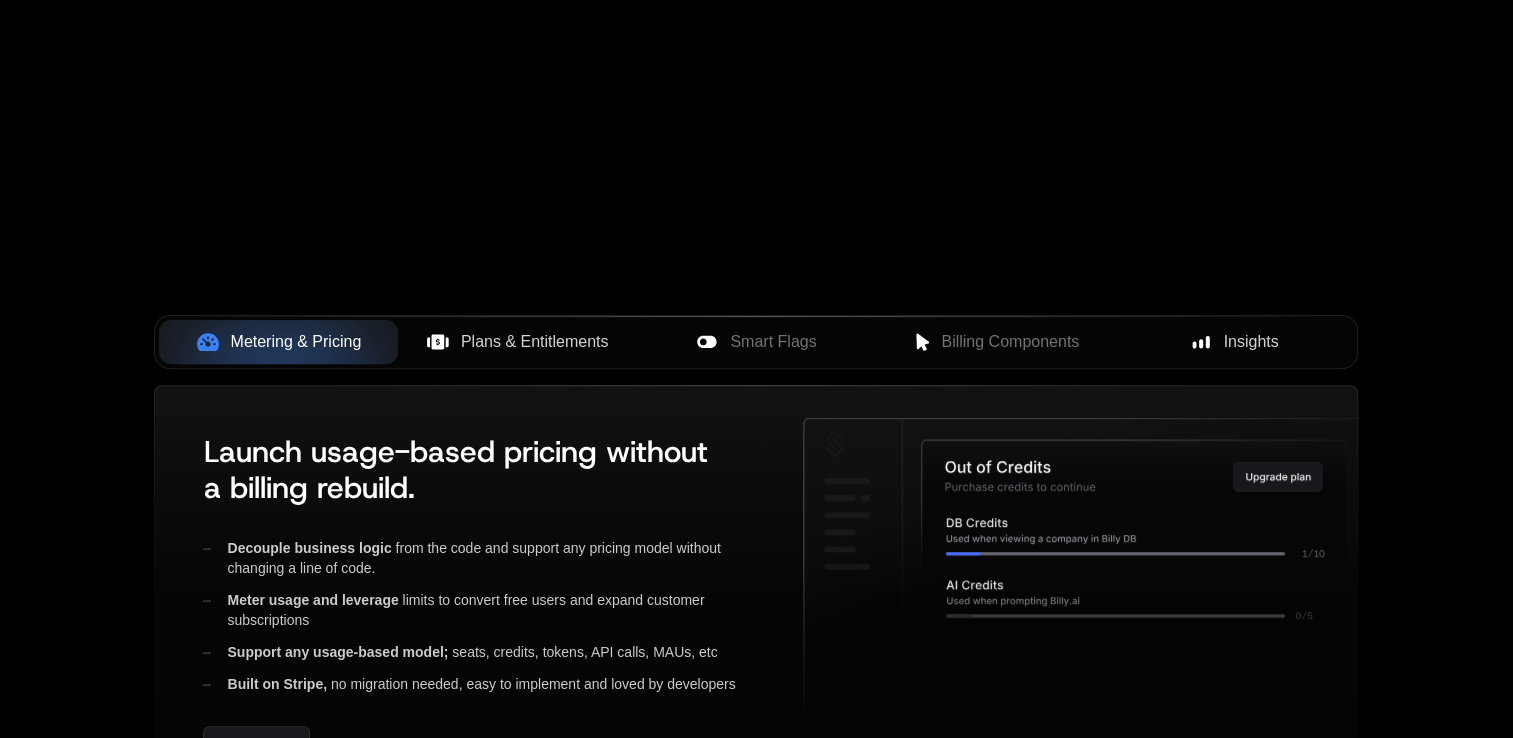 click on "Plans & Entitlements" at bounding box center [517, 342] 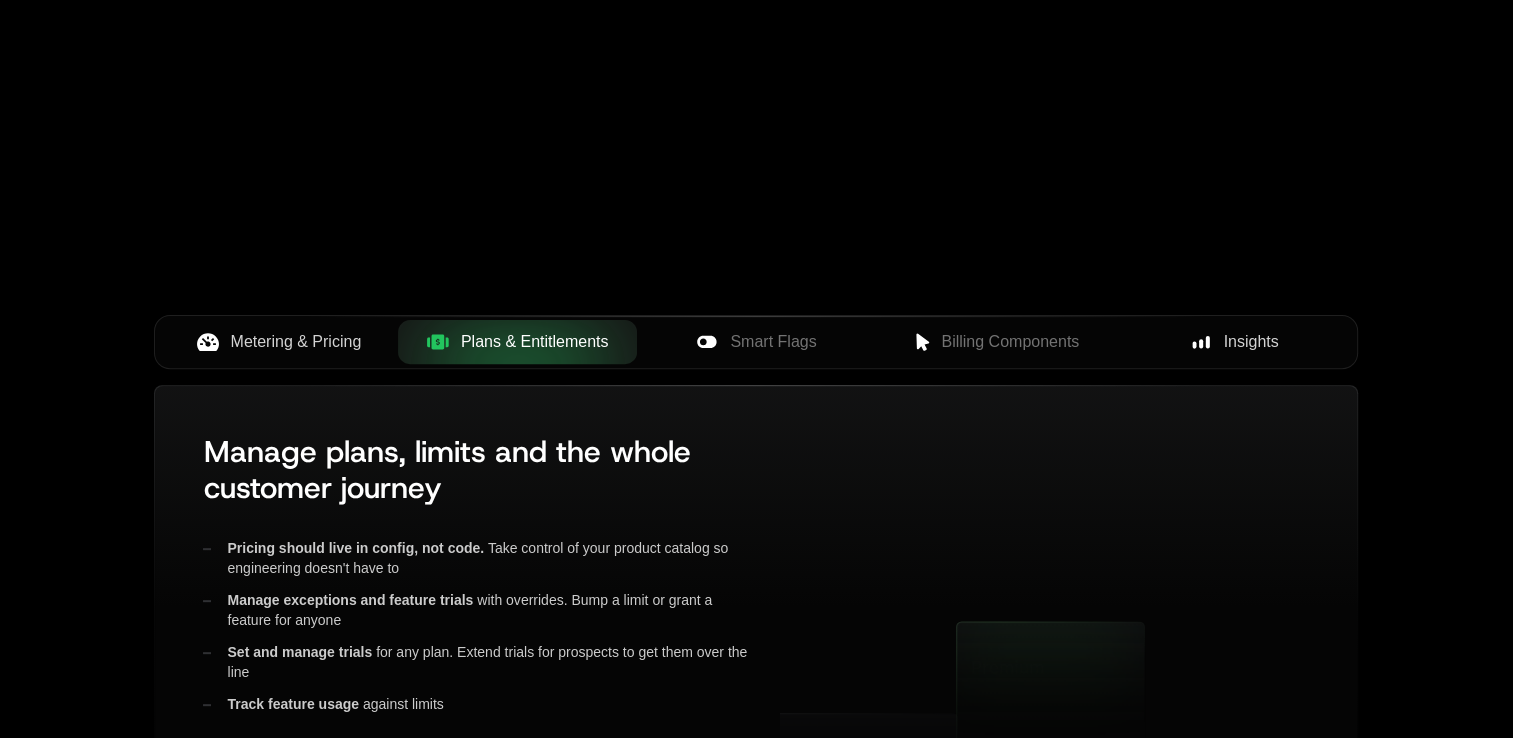 click 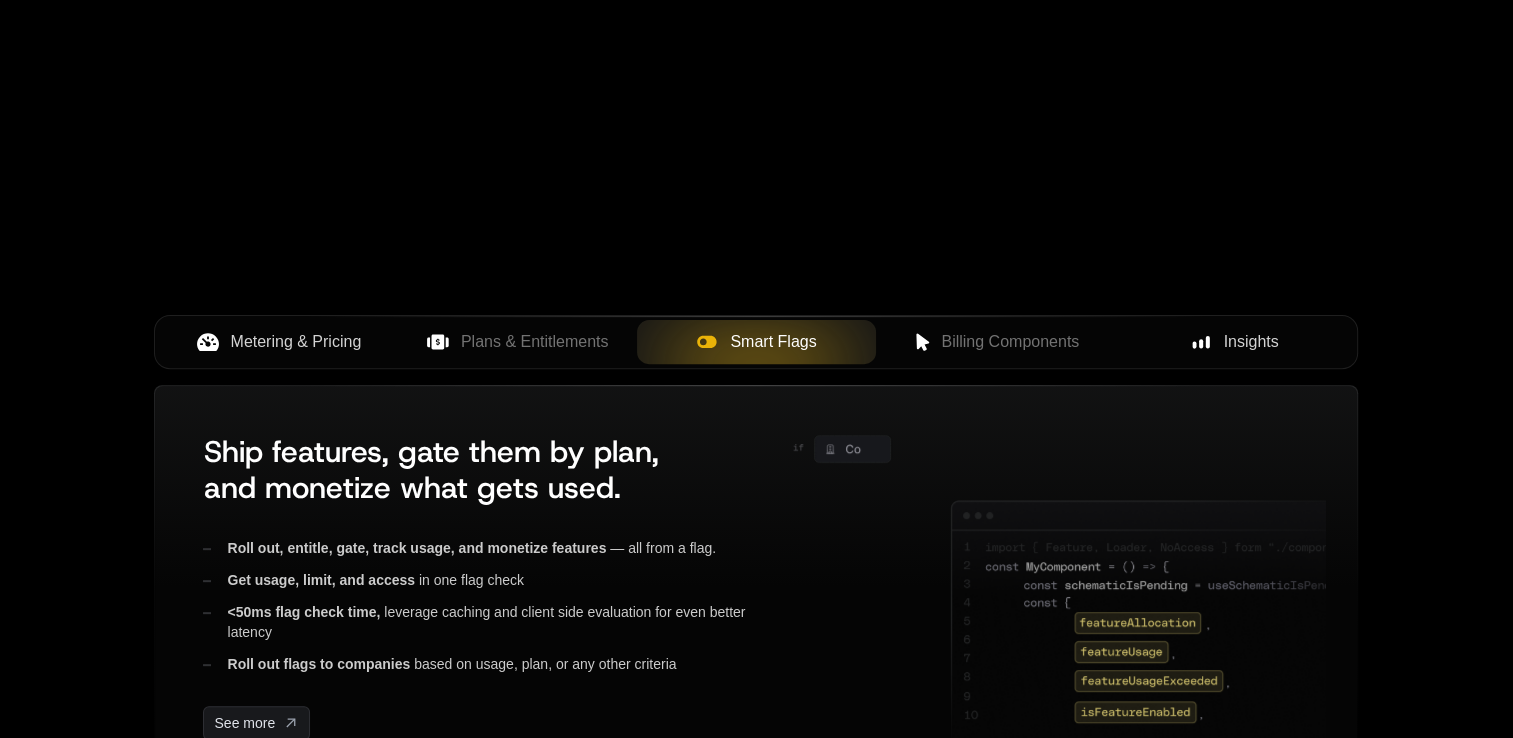 click on "Billing Components" at bounding box center [1010, 342] 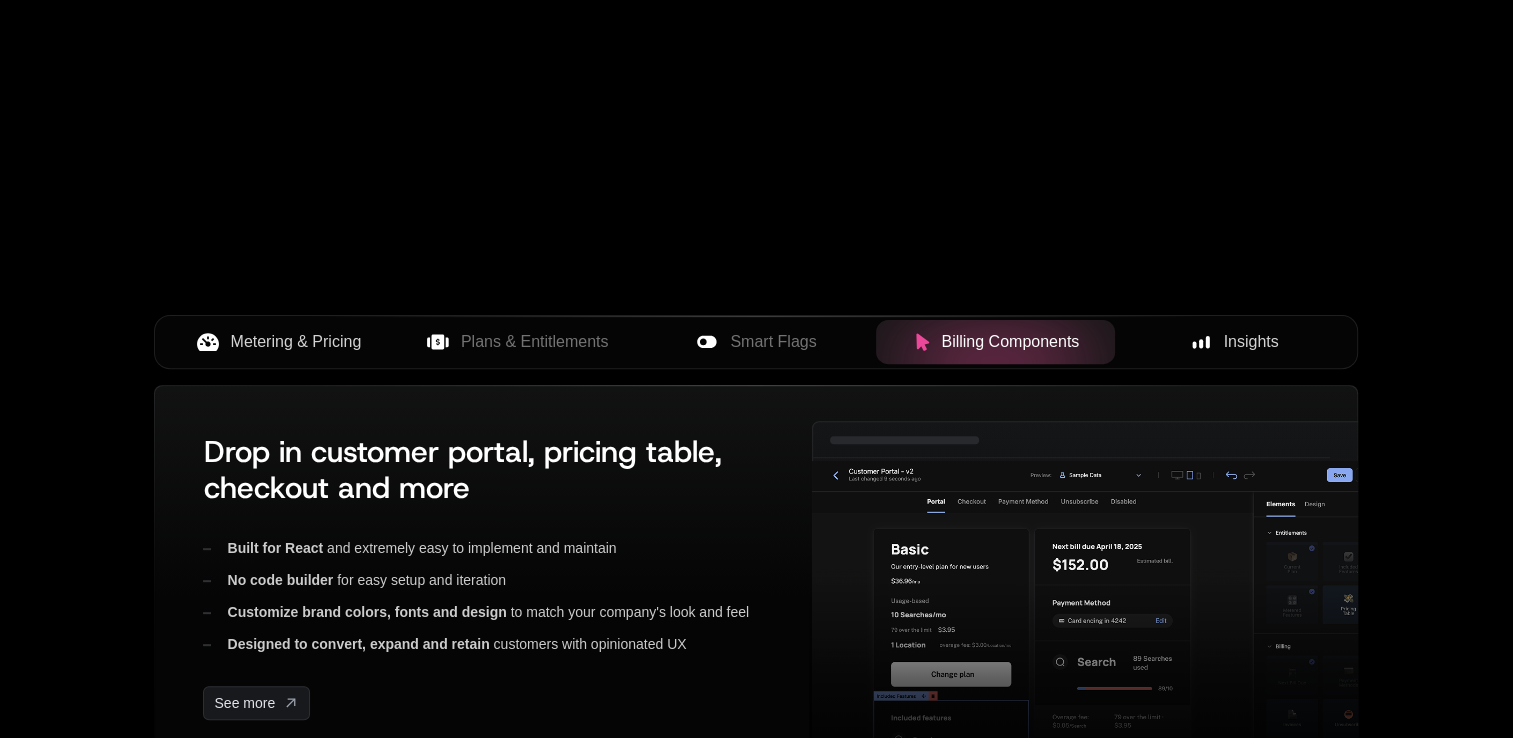 click on "Insights" at bounding box center [1234, 342] 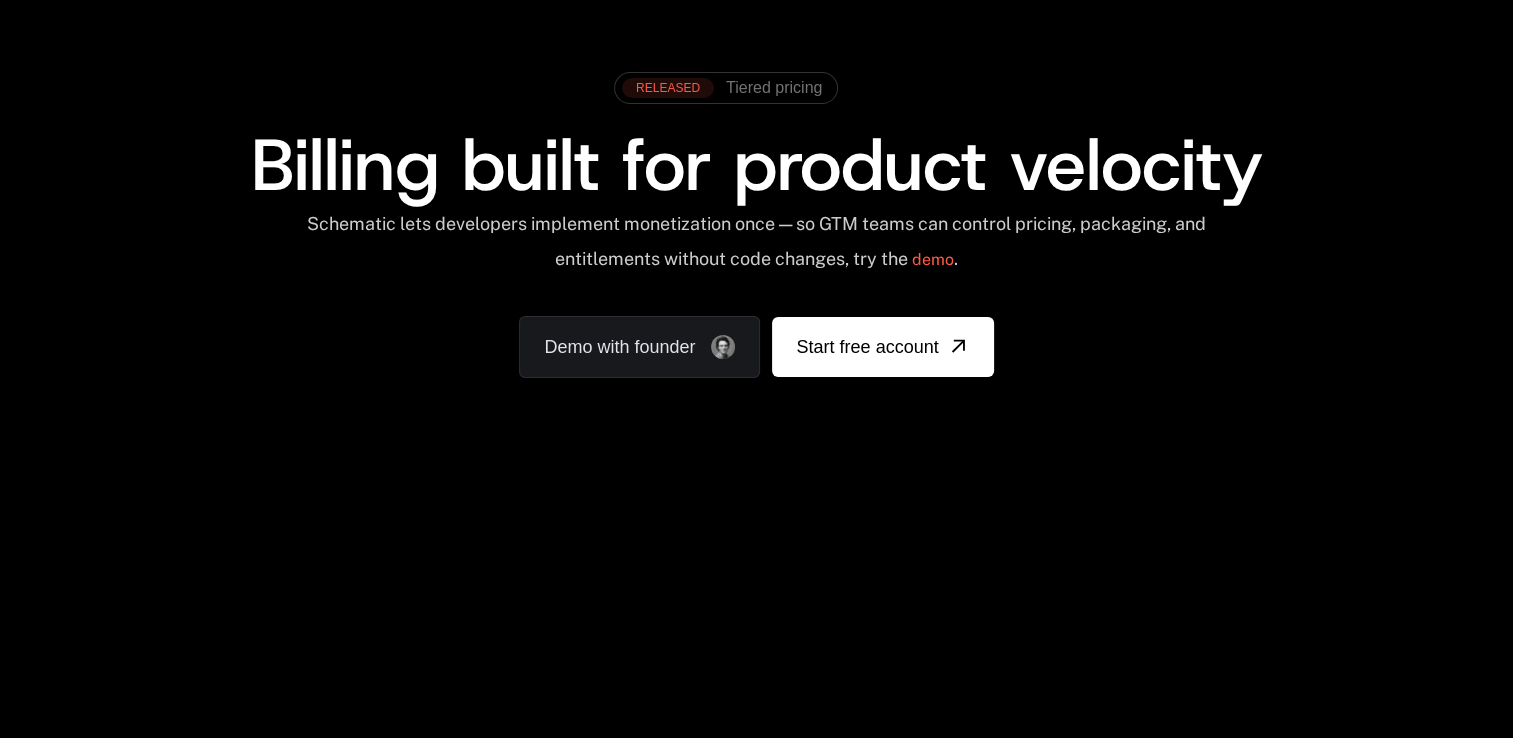 scroll, scrollTop: 0, scrollLeft: 0, axis: both 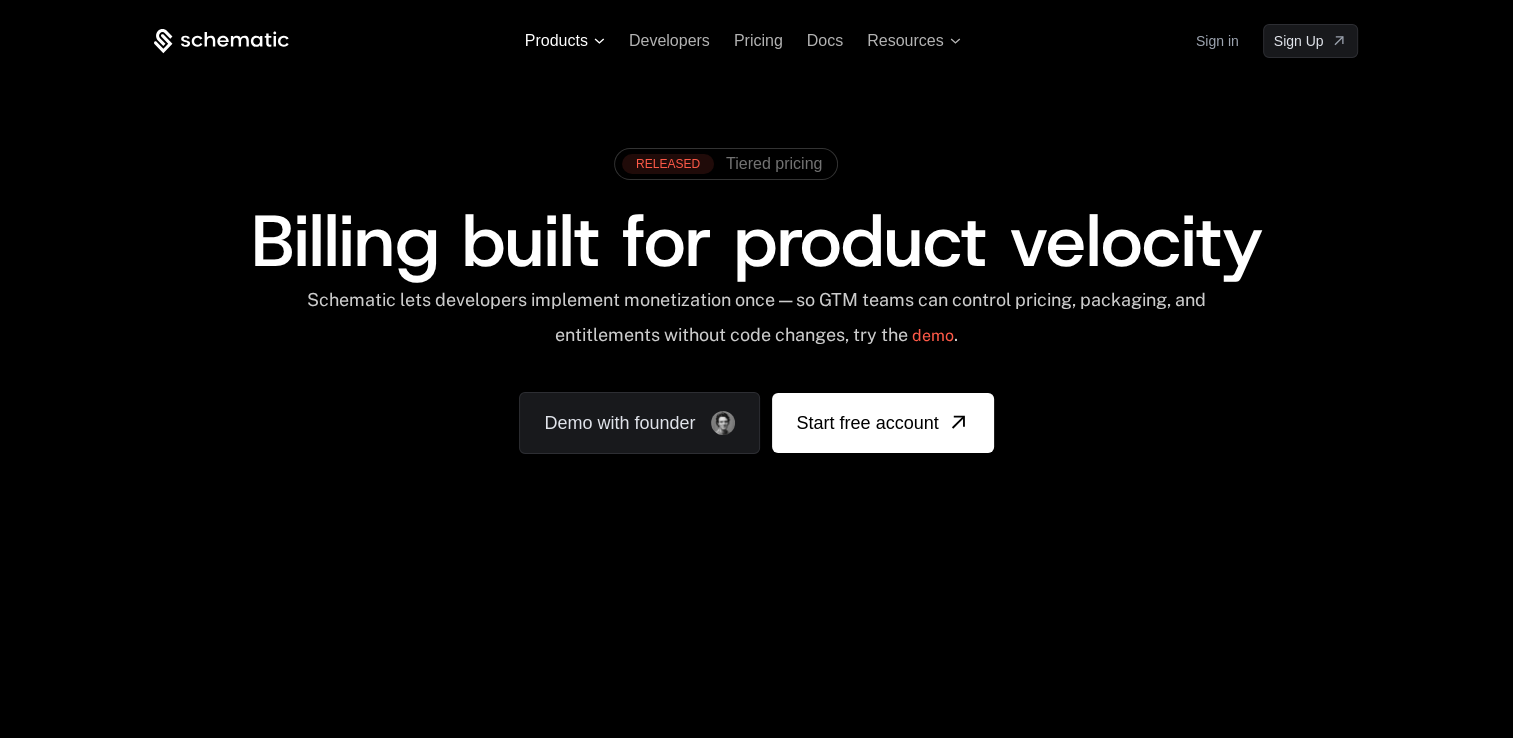 click on "Products" at bounding box center (565, 41) 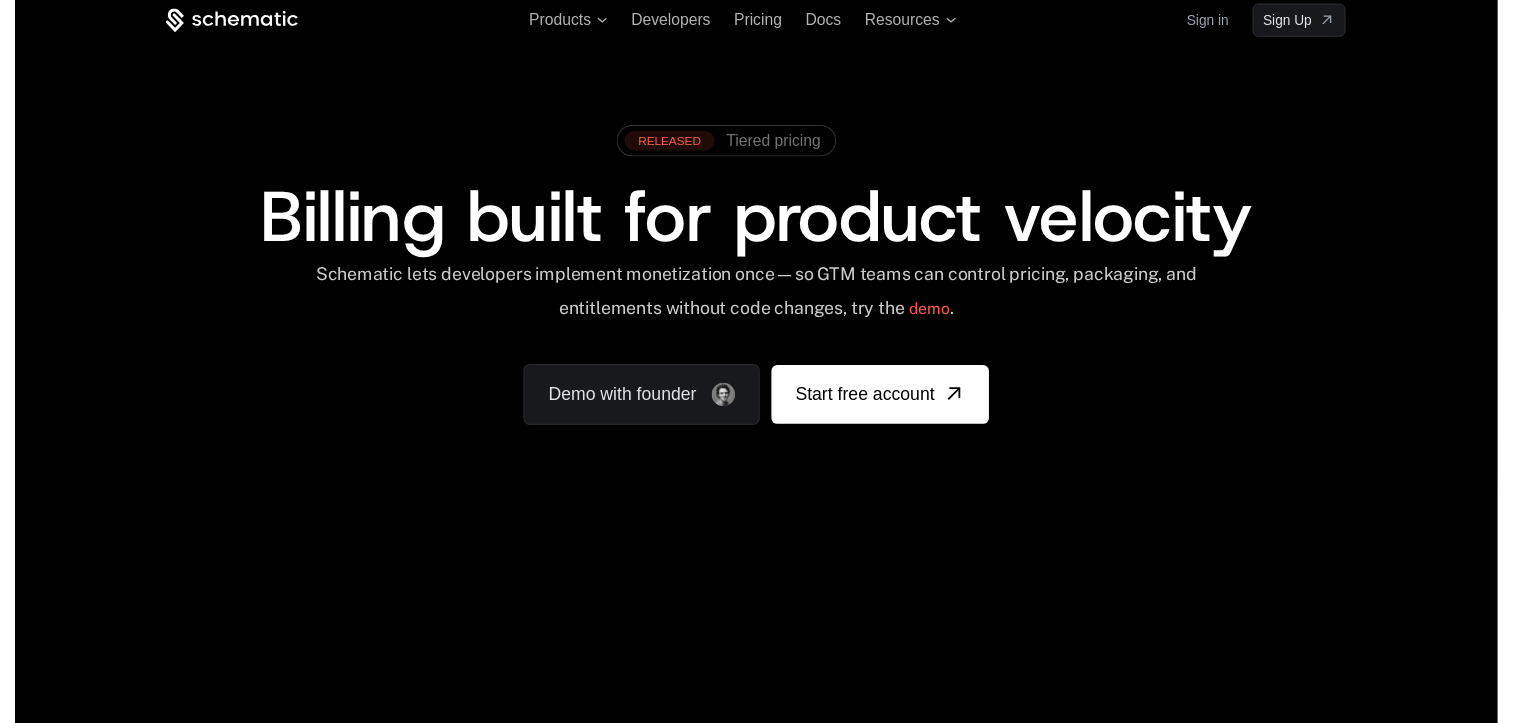 scroll, scrollTop: 0, scrollLeft: 0, axis: both 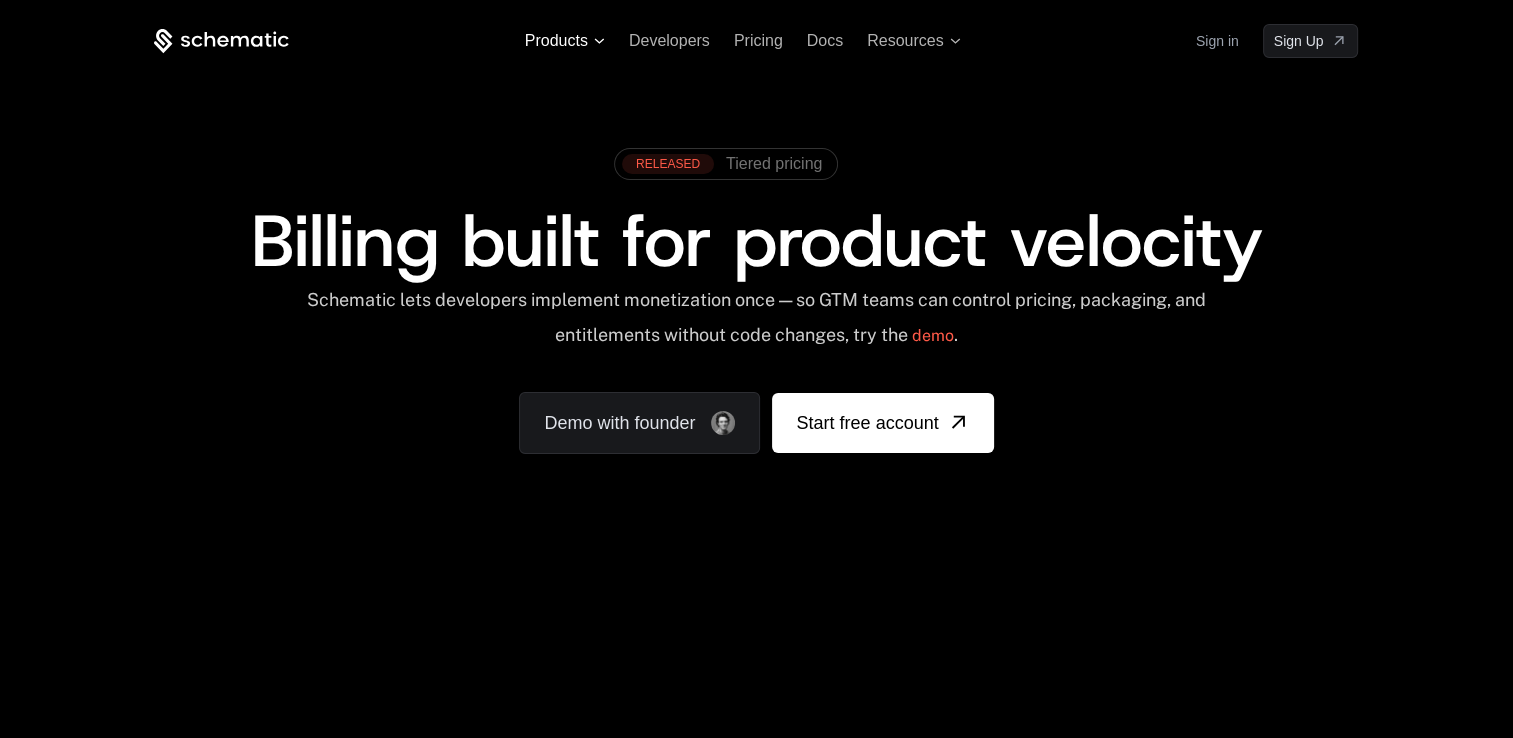 click on "Products" at bounding box center (565, 41) 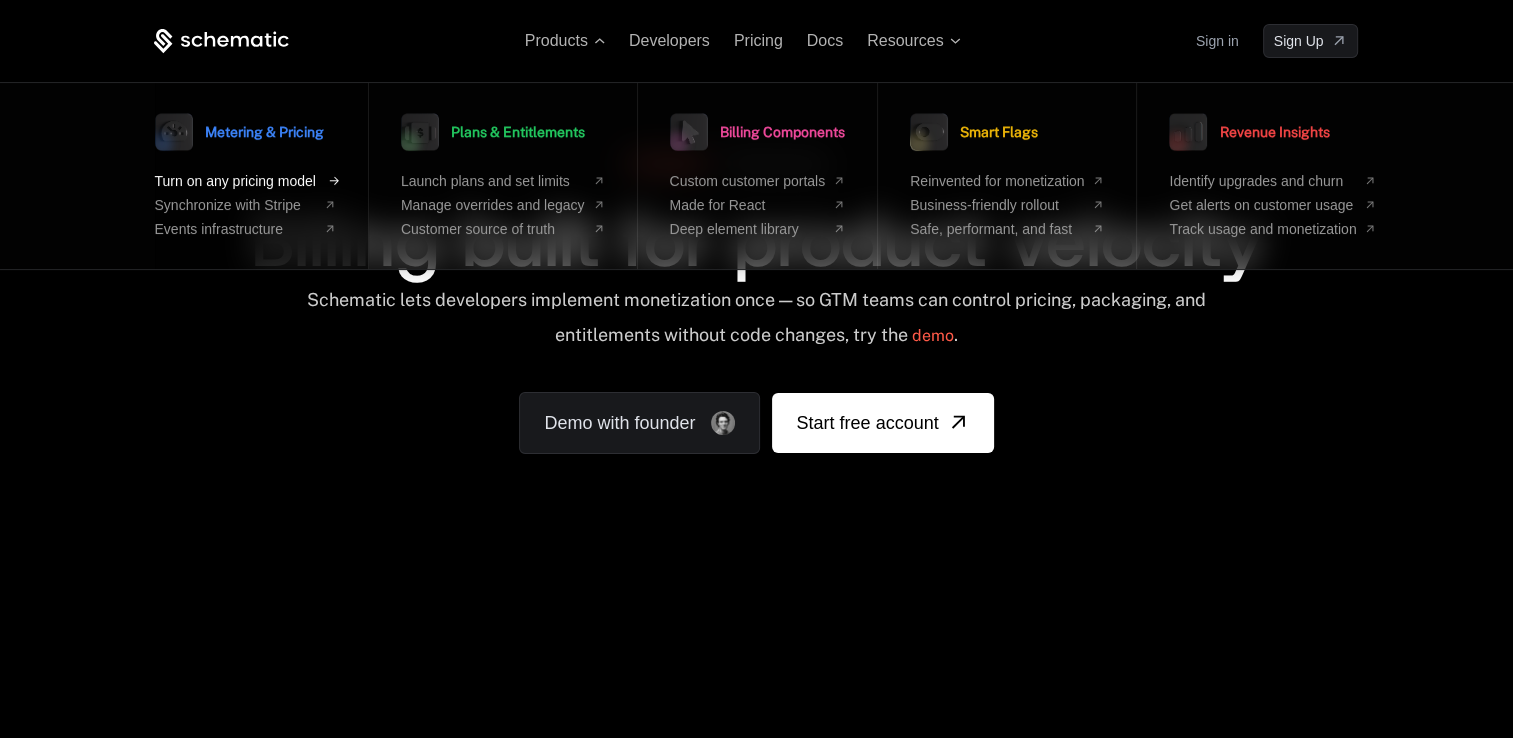 click on "Turn on any pricing model" at bounding box center (235, 181) 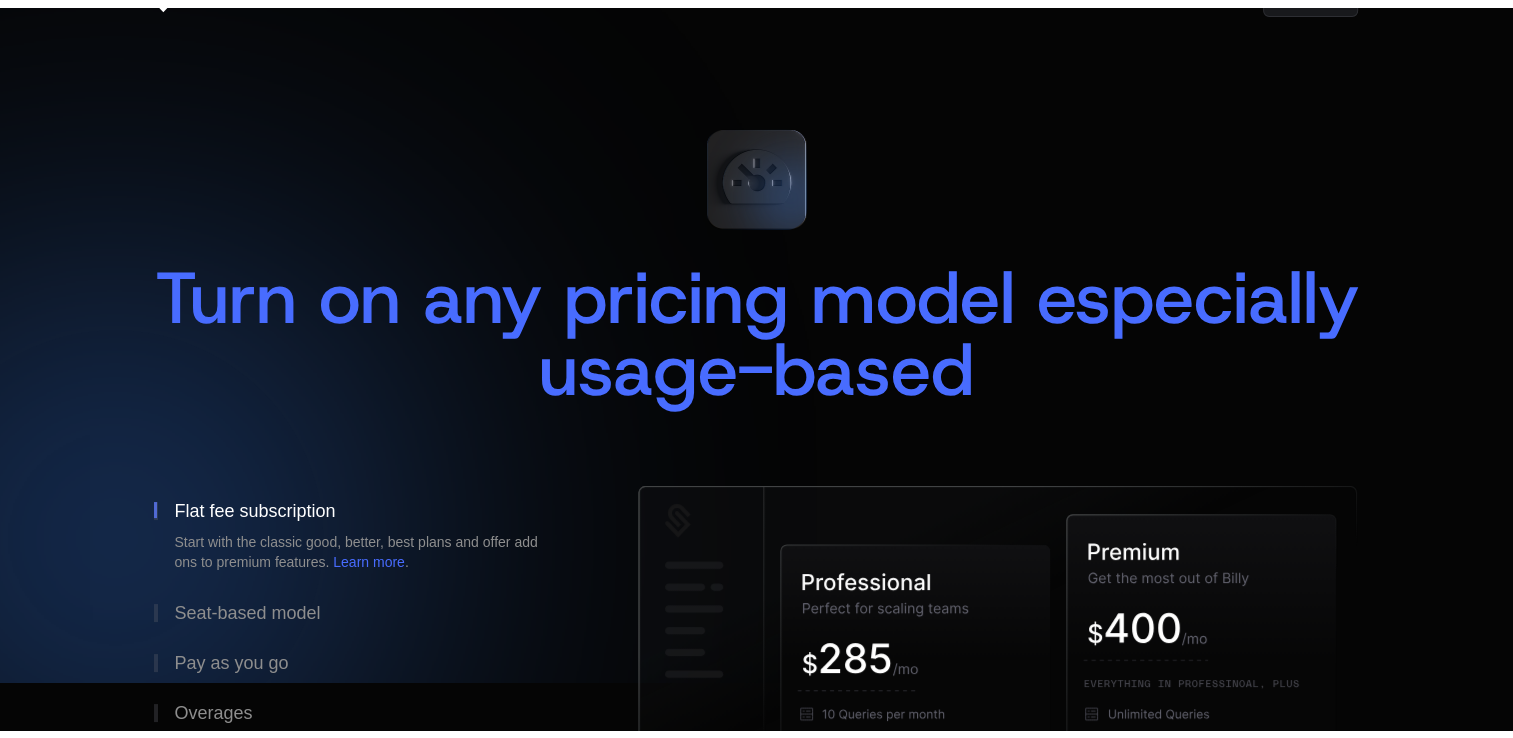 scroll, scrollTop: 0, scrollLeft: 0, axis: both 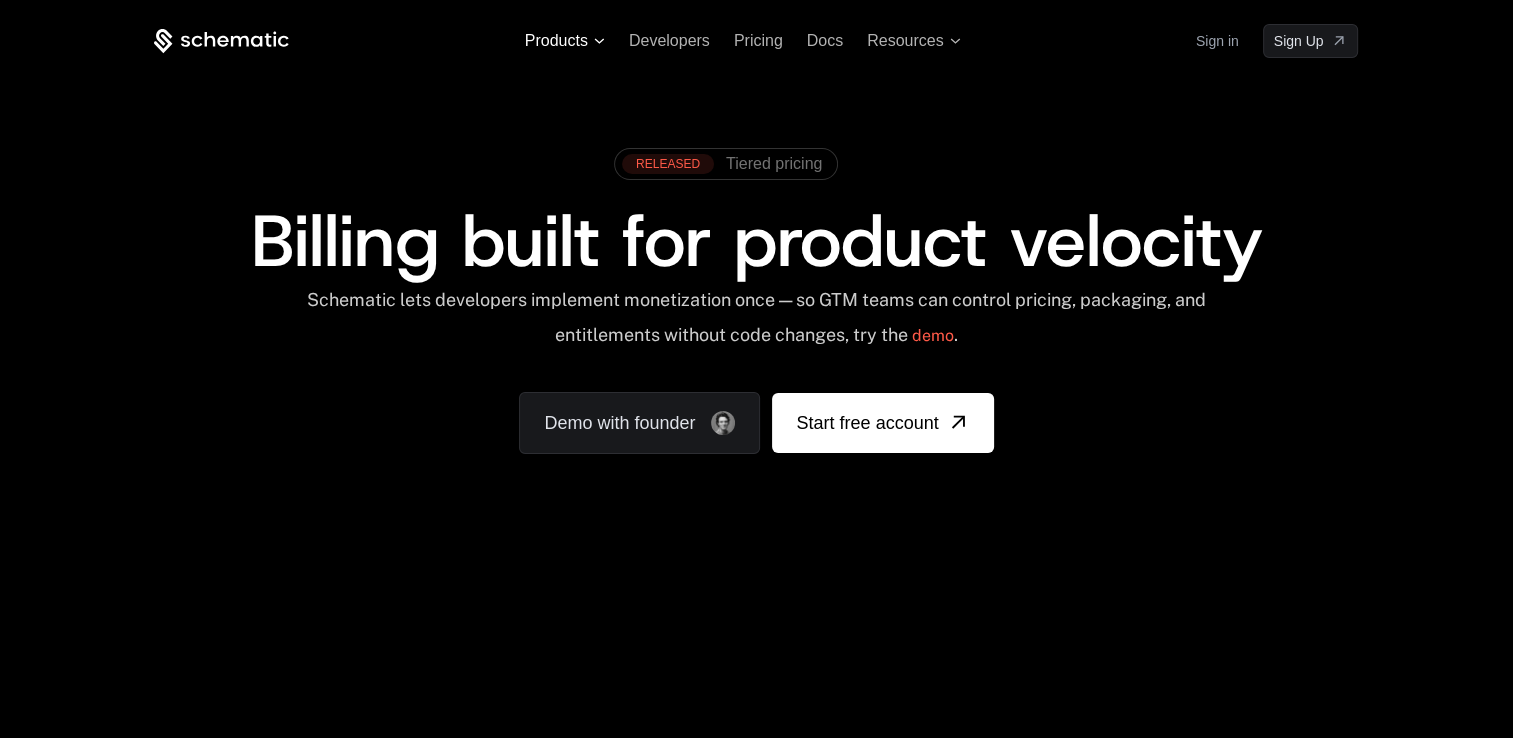 click on "Products" at bounding box center [565, 41] 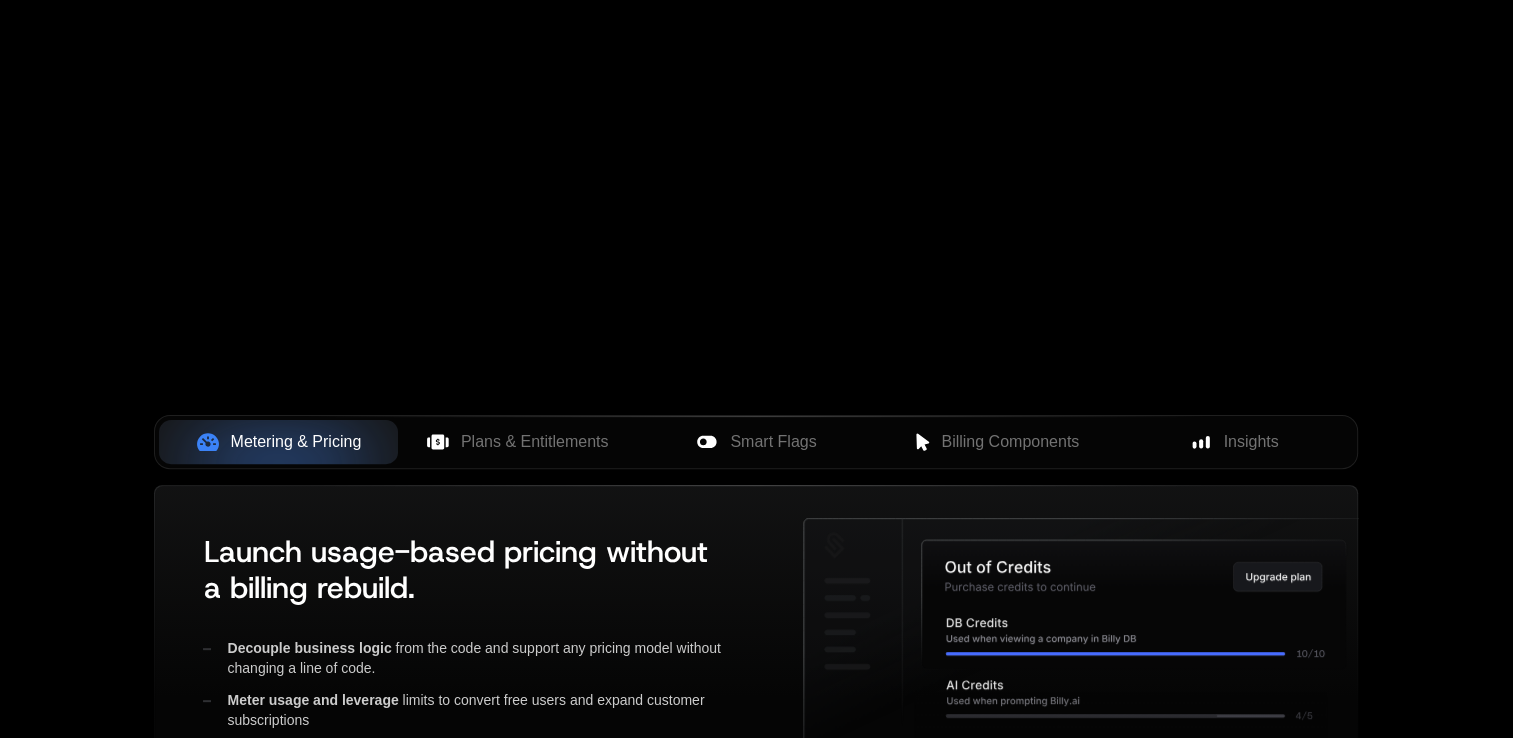 scroll, scrollTop: 600, scrollLeft: 0, axis: vertical 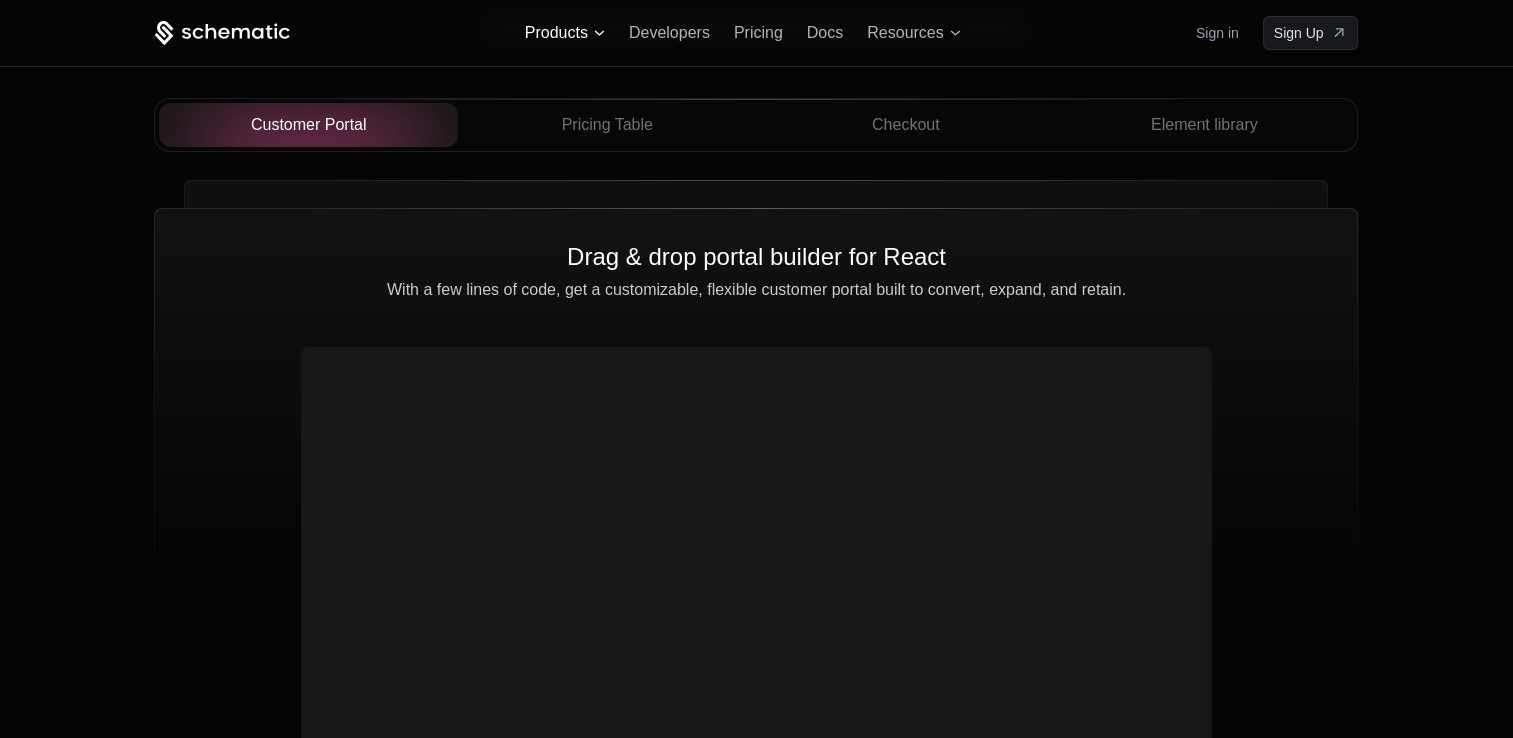 click on "Products" at bounding box center (556, 33) 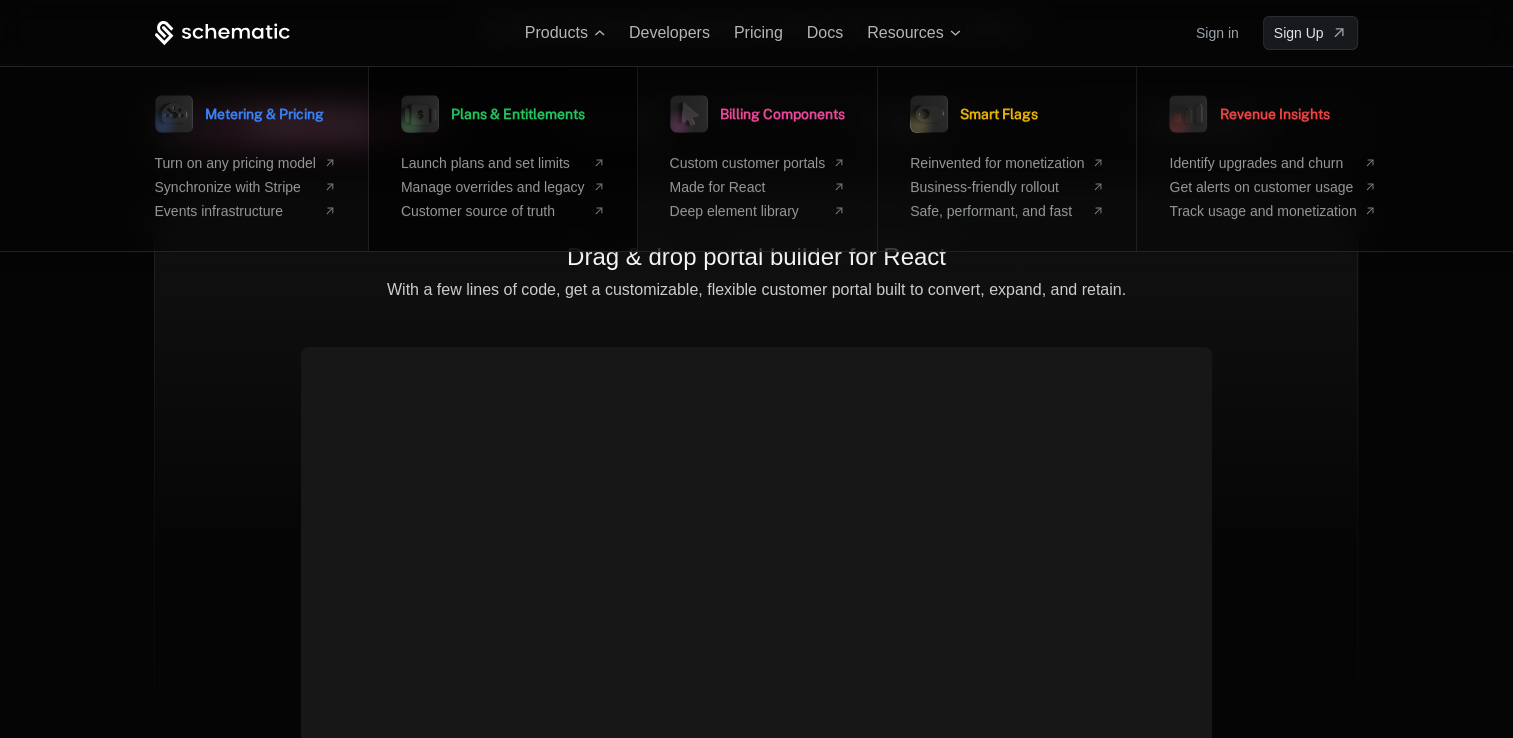 click on "Plans & Entitlements" at bounding box center [518, 114] 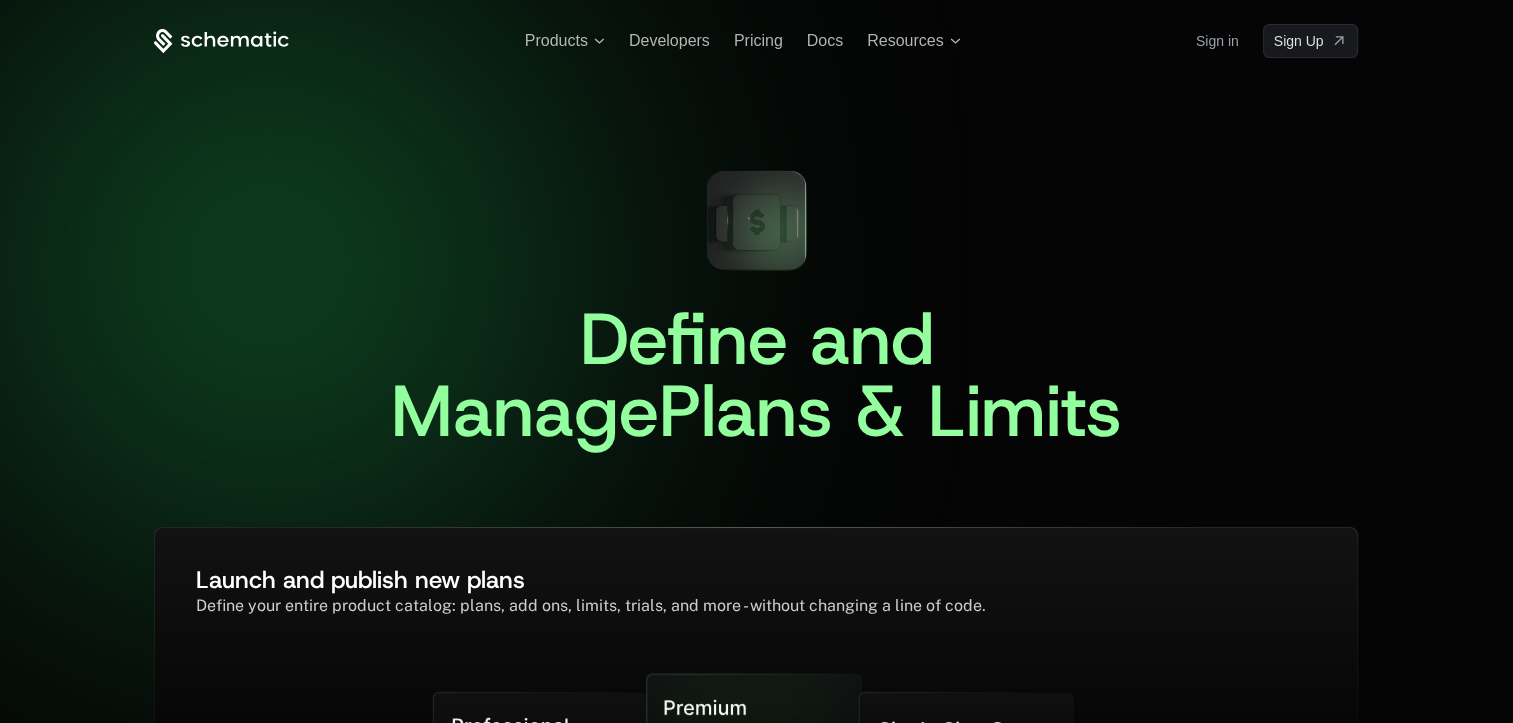 scroll, scrollTop: 400, scrollLeft: 0, axis: vertical 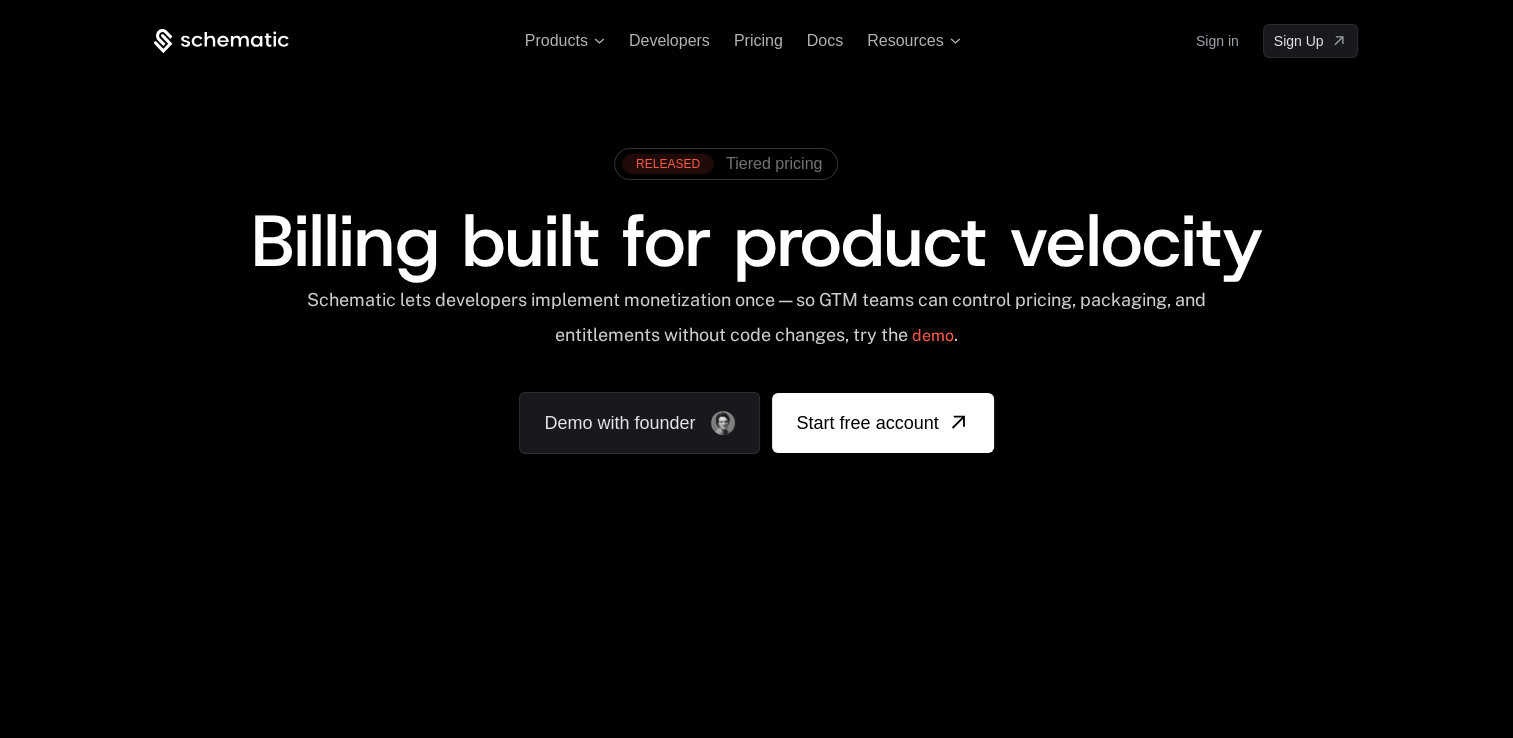 click 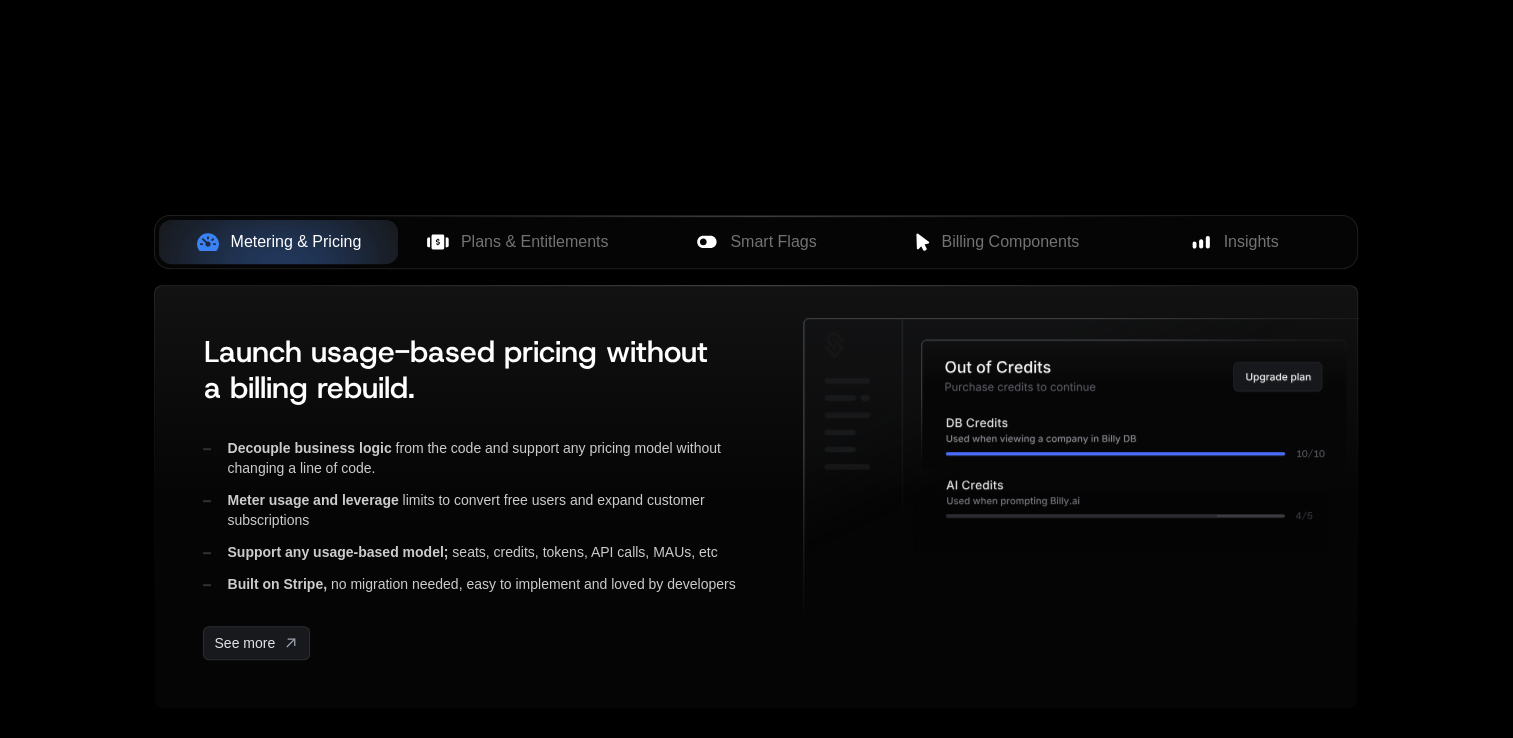 scroll, scrollTop: 800, scrollLeft: 0, axis: vertical 